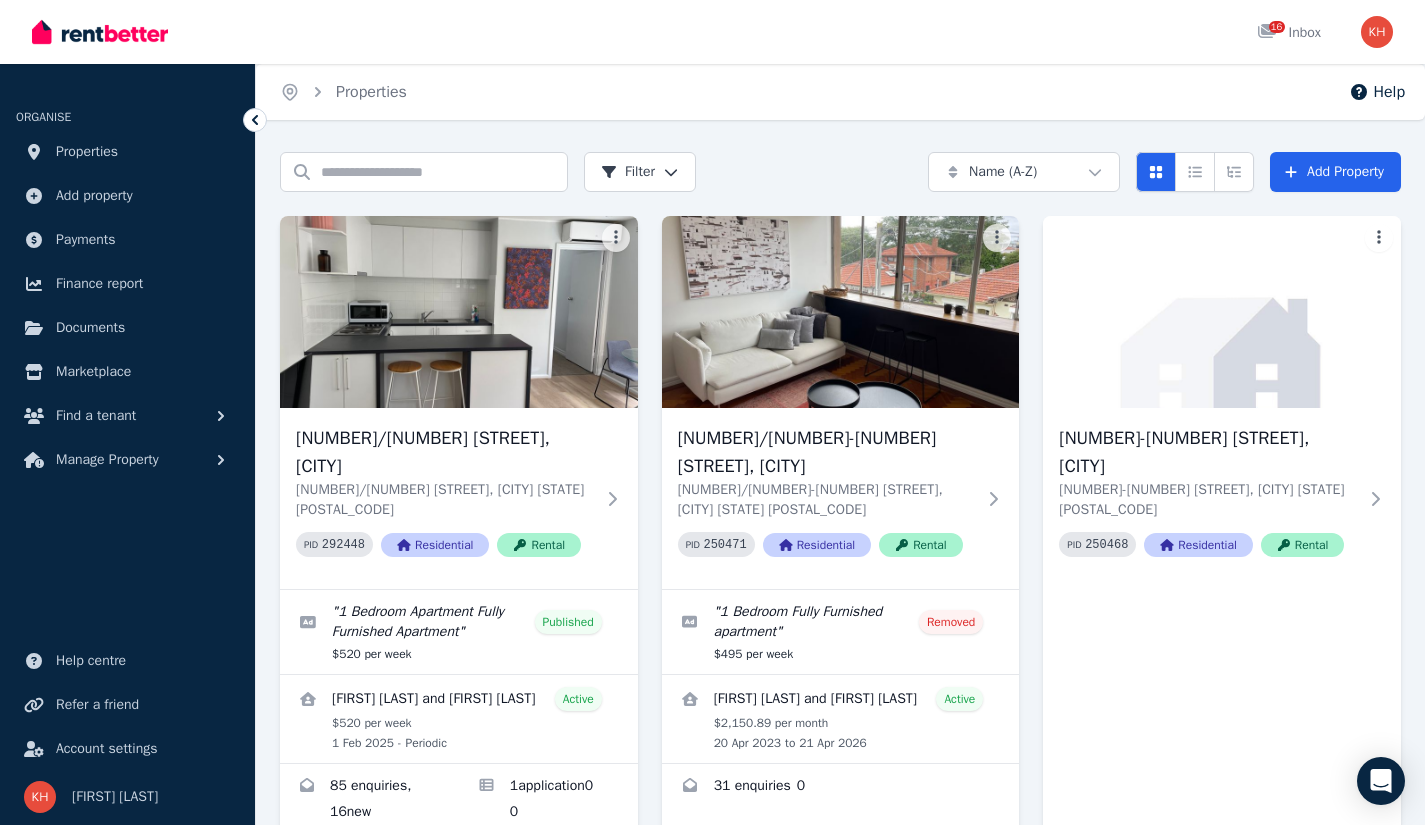scroll, scrollTop: 0, scrollLeft: 0, axis: both 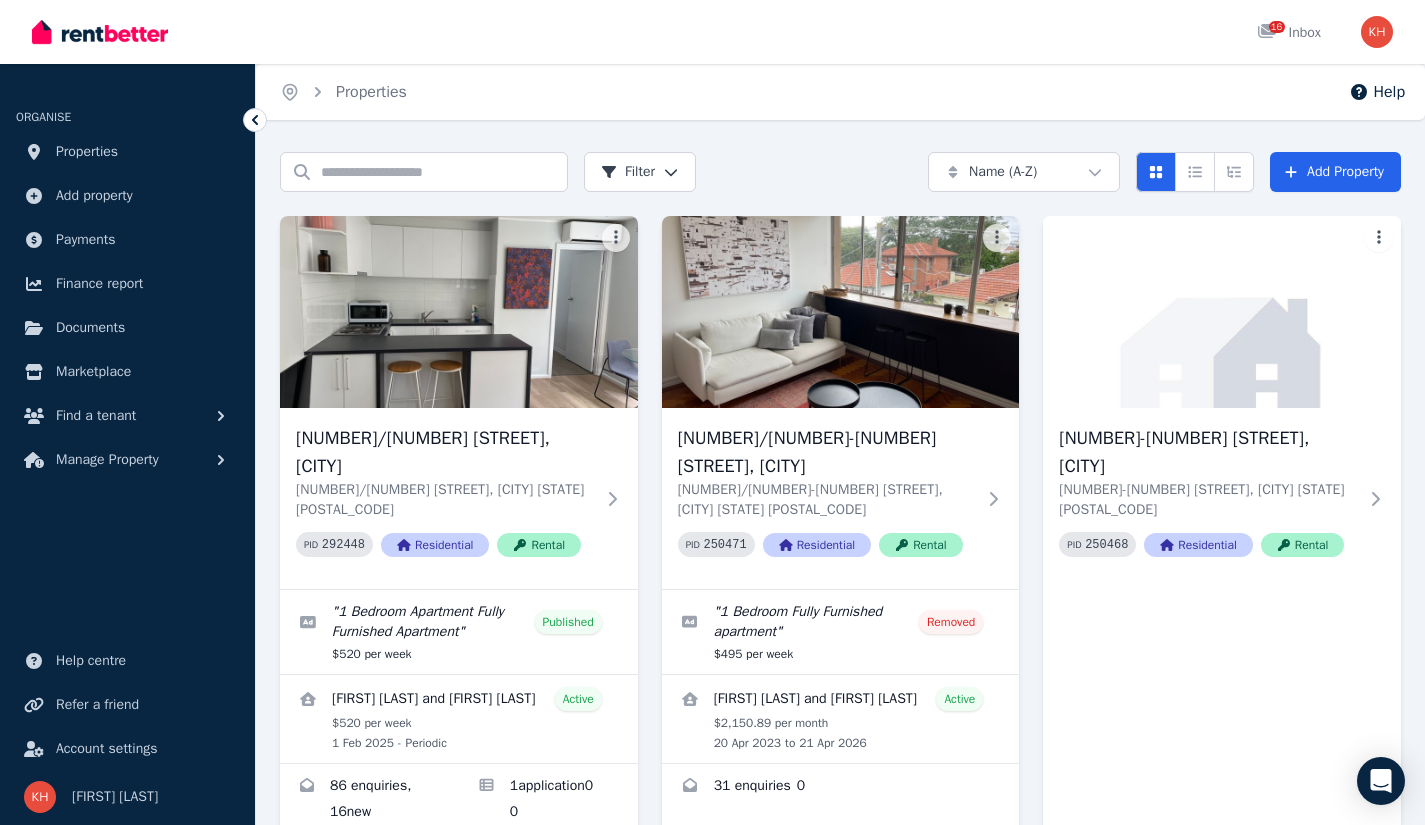 click on "[UNIT]/[NUMBER] [STREET], [SUBURB] [STATE] [POSTCODE]" at bounding box center (445, 500) 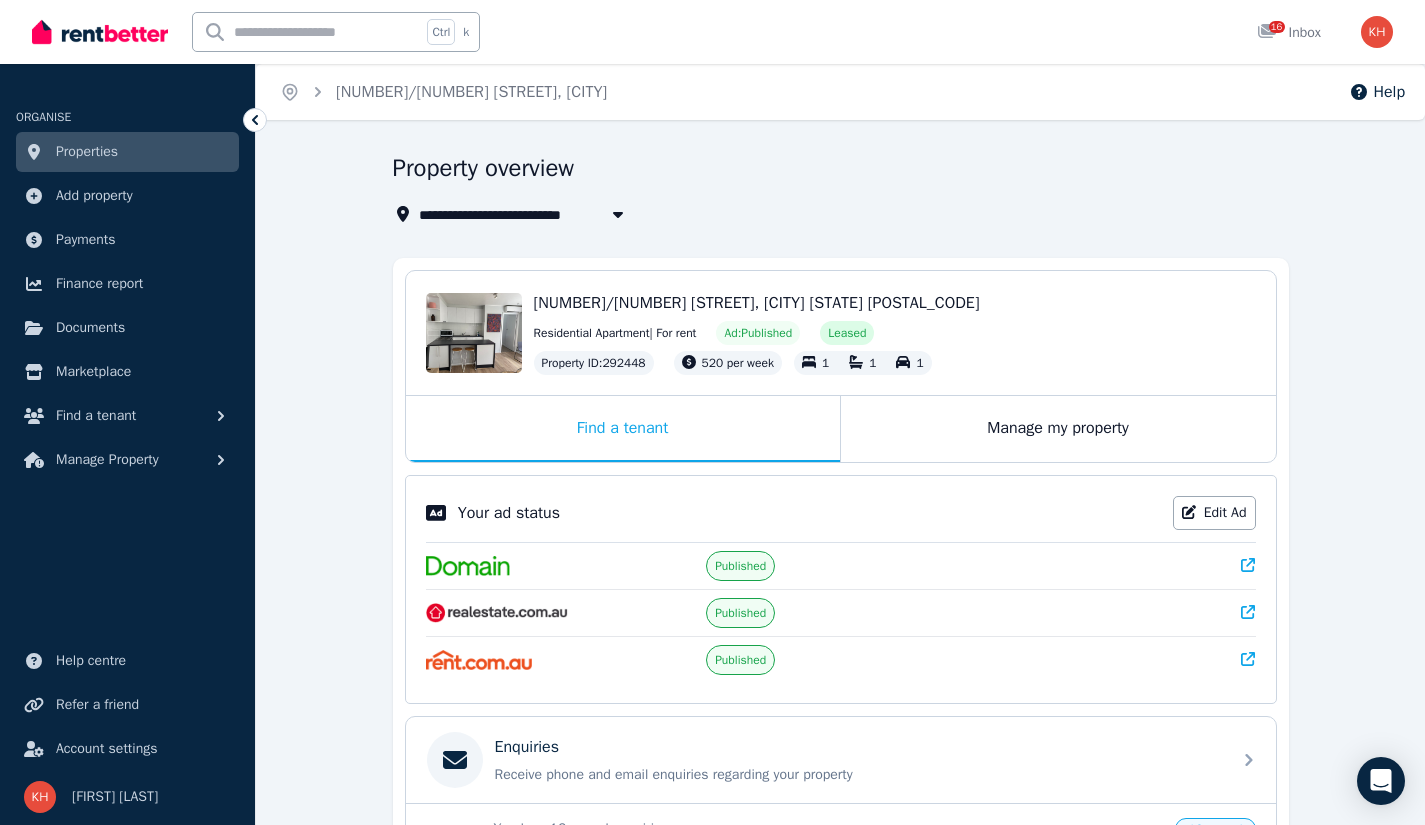 drag, startPoint x: 1437, startPoint y: 710, endPoint x: 1340, endPoint y: 755, distance: 106.929886 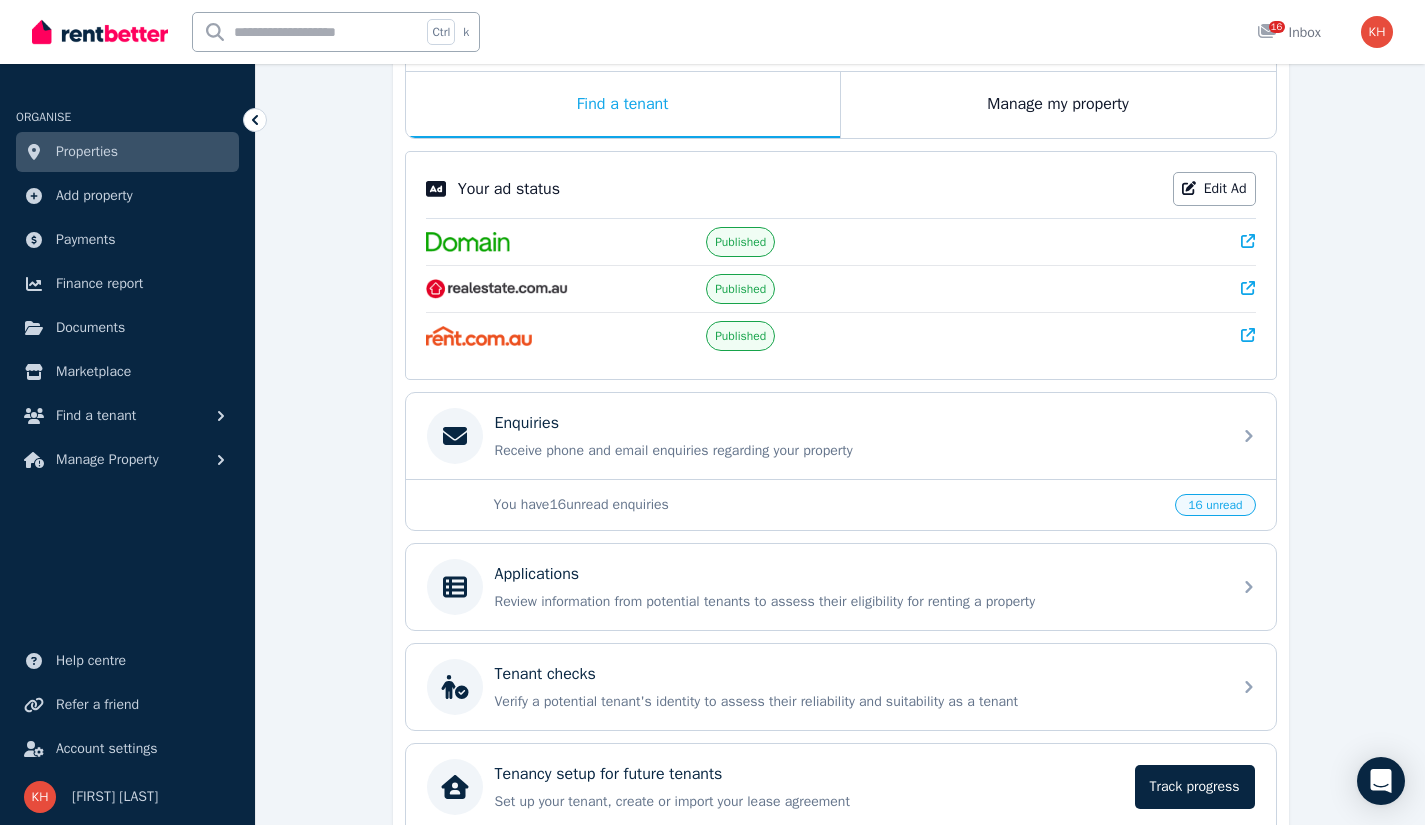 scroll, scrollTop: 333, scrollLeft: 0, axis: vertical 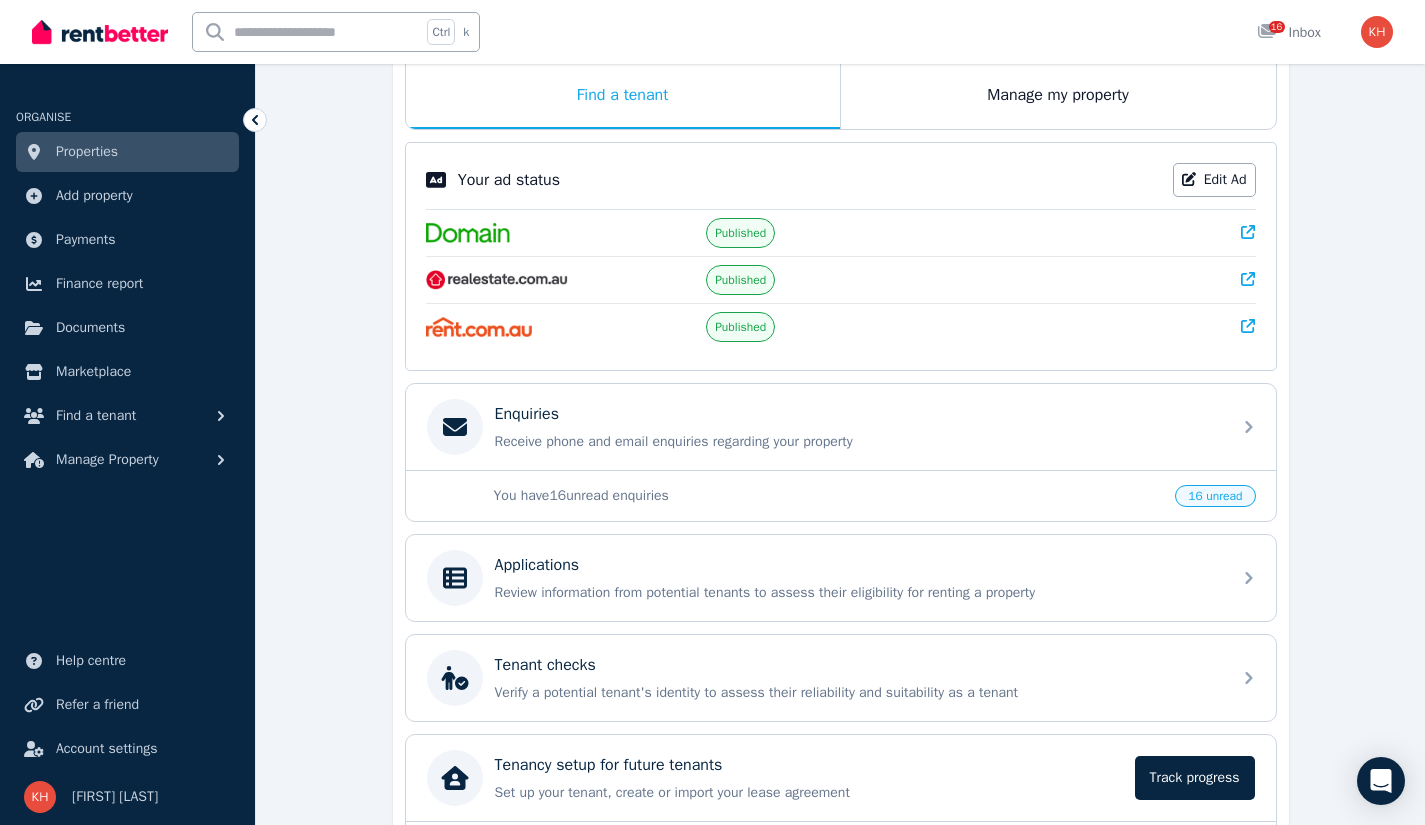 click on "Applications" at bounding box center [857, 565] 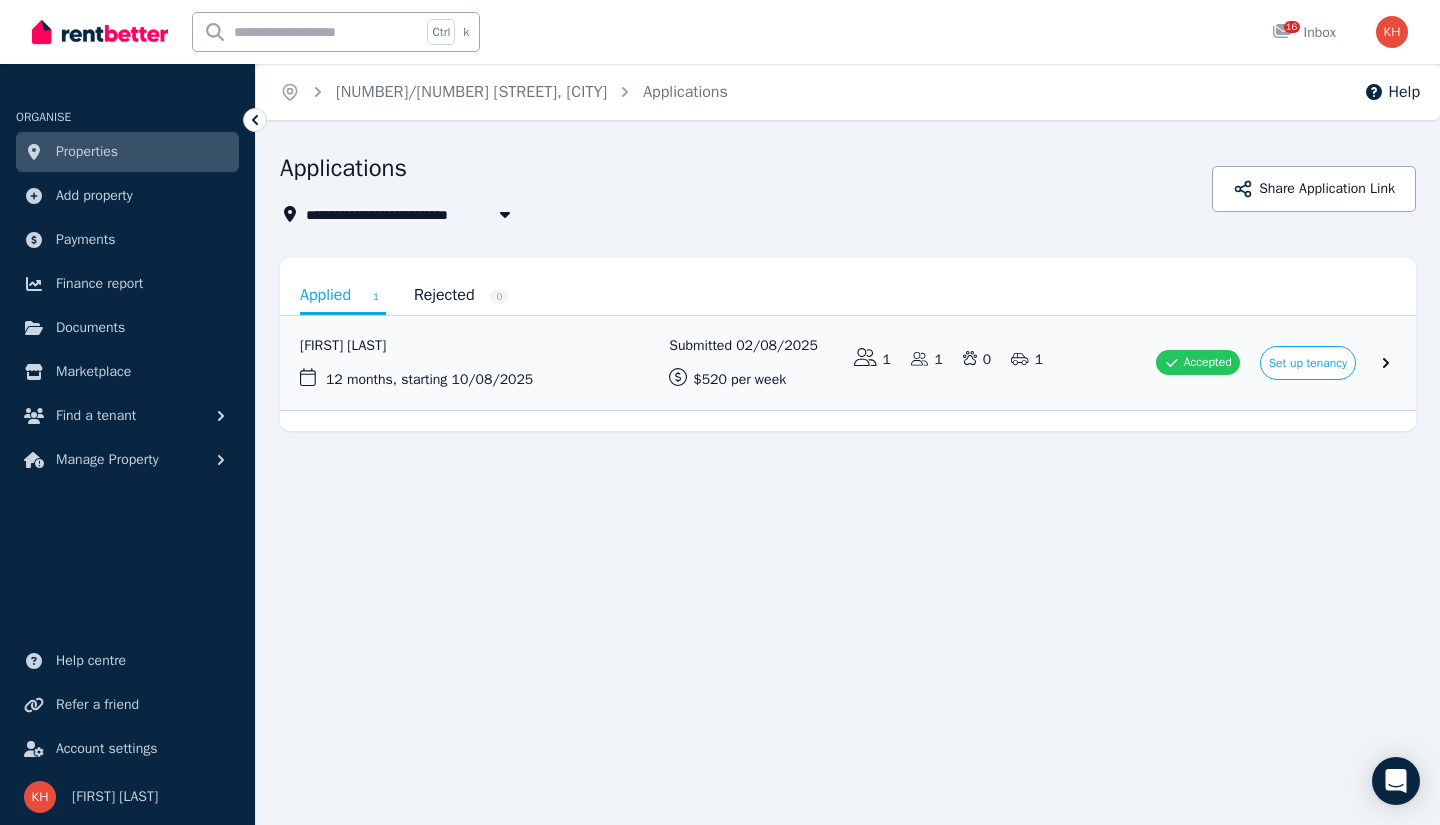 click at bounding box center (848, 363) 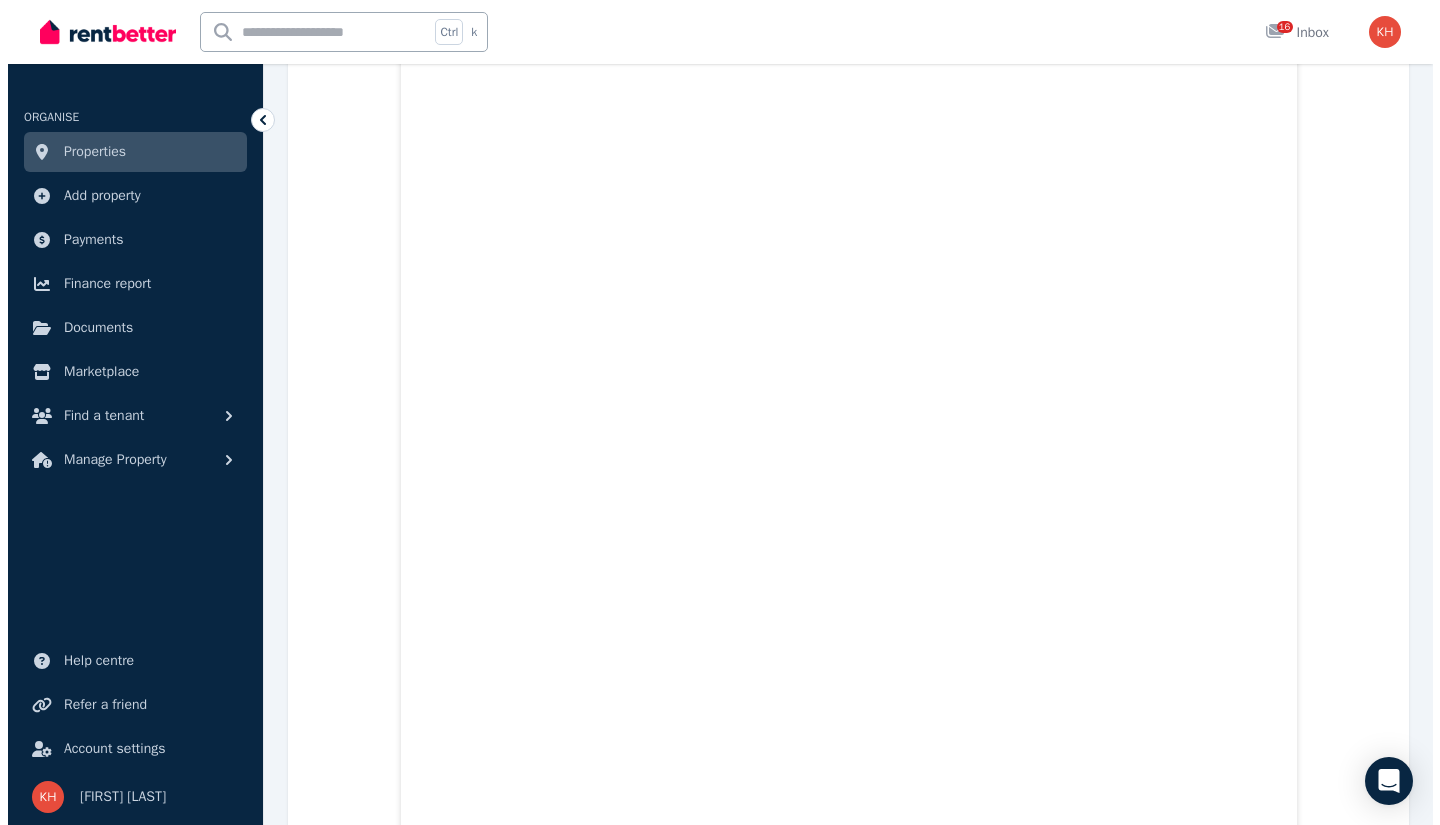 scroll, scrollTop: 0, scrollLeft: 0, axis: both 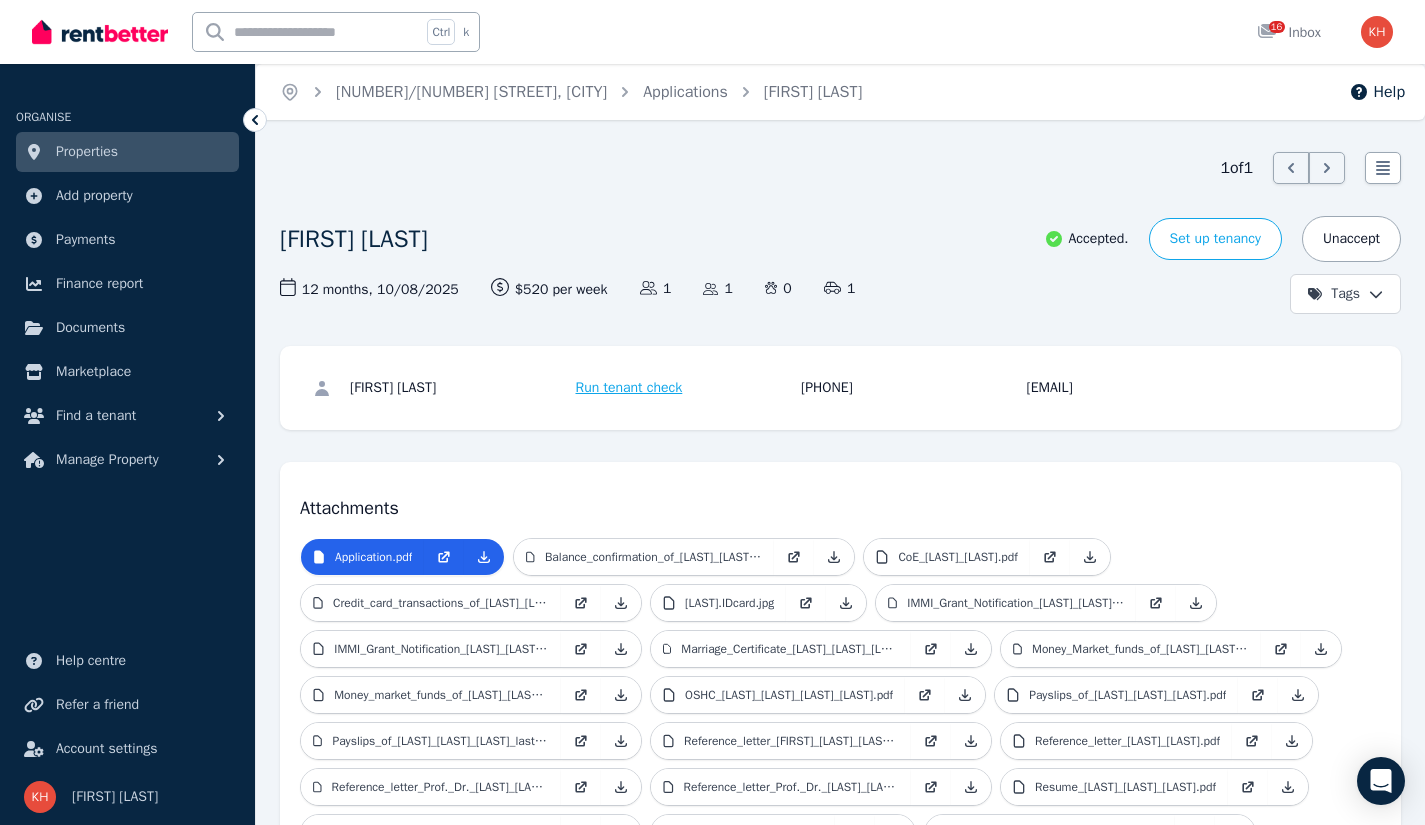 click on "Set up tenancy" at bounding box center [1215, 239] 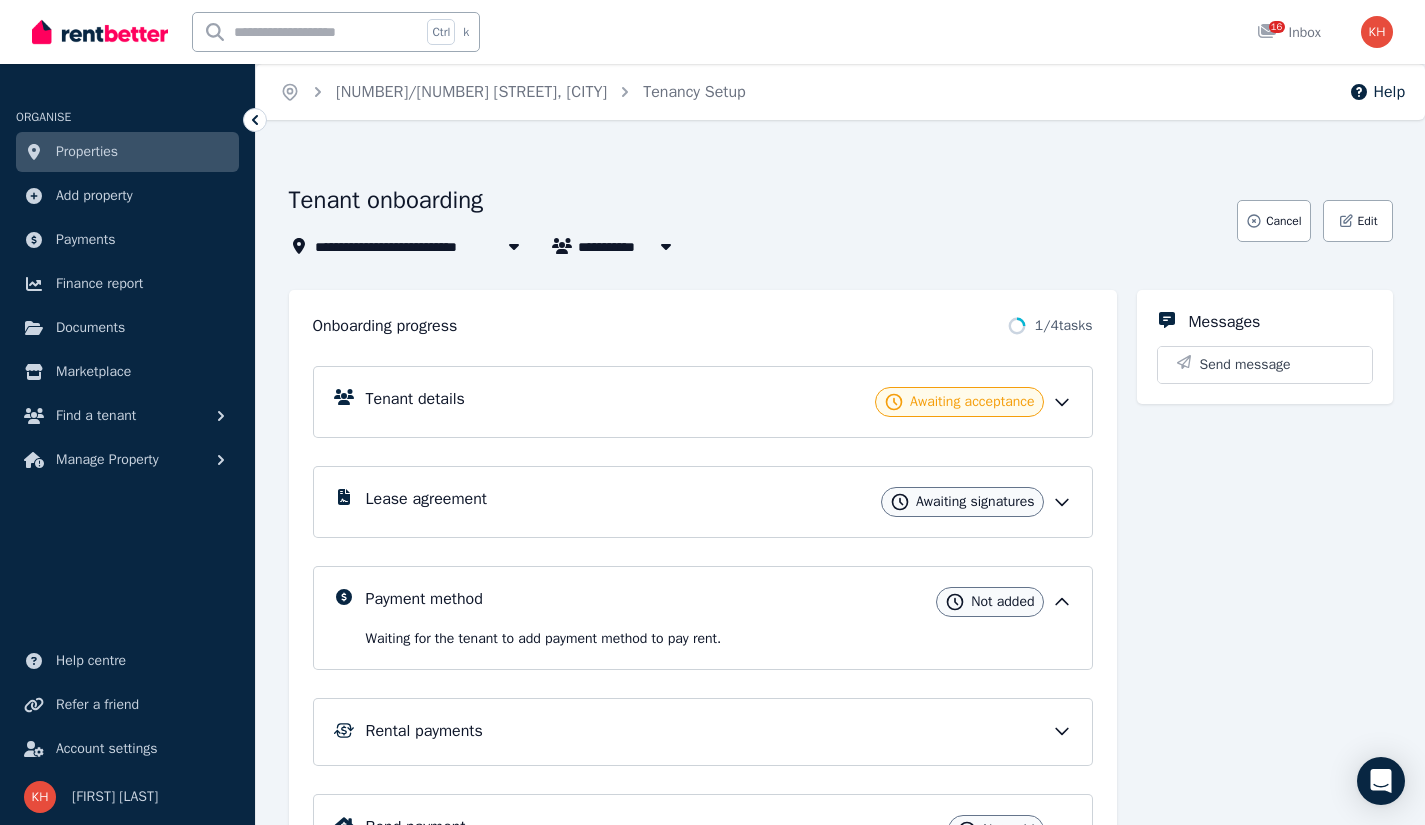 click 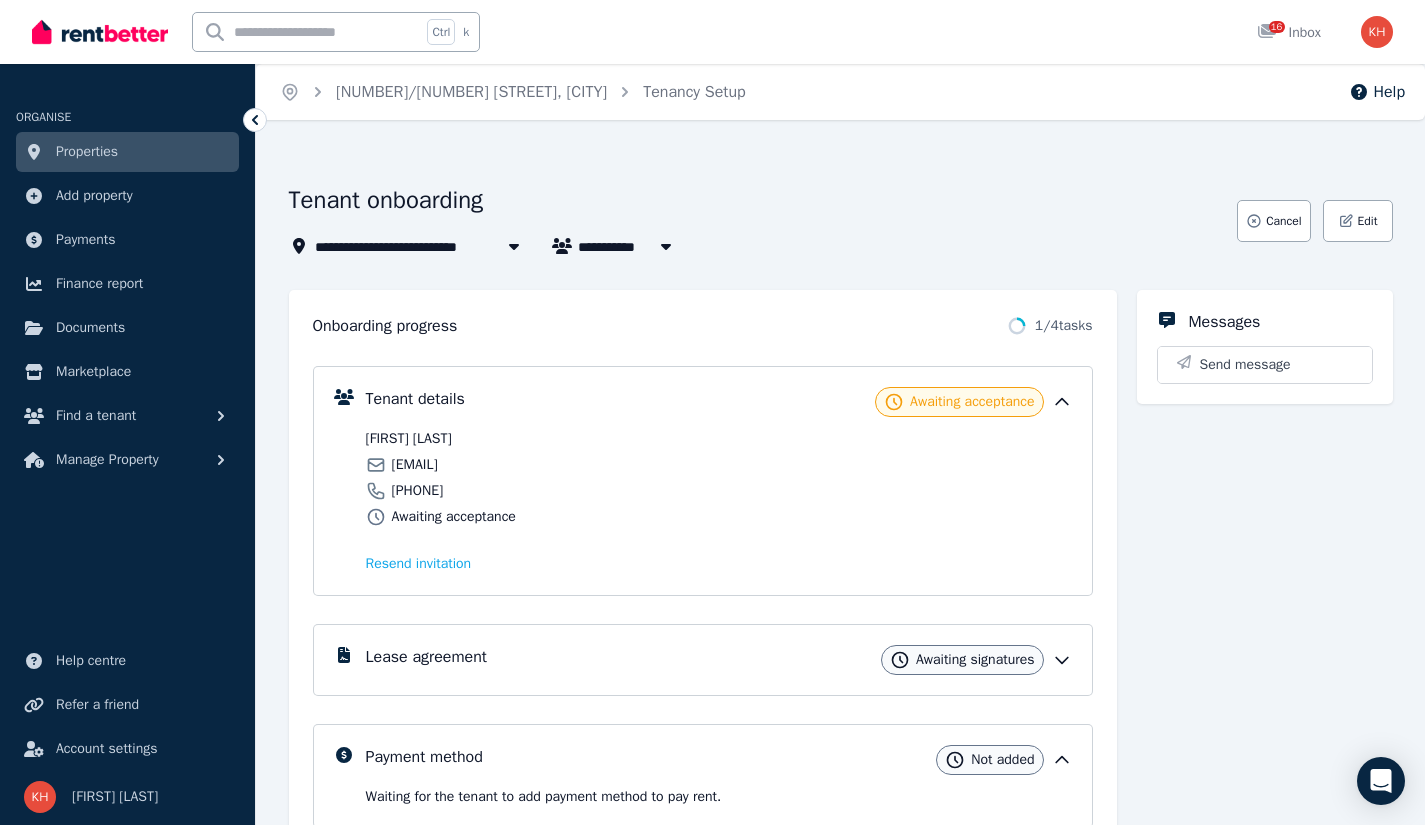 click on "Edit" at bounding box center (1358, 221) 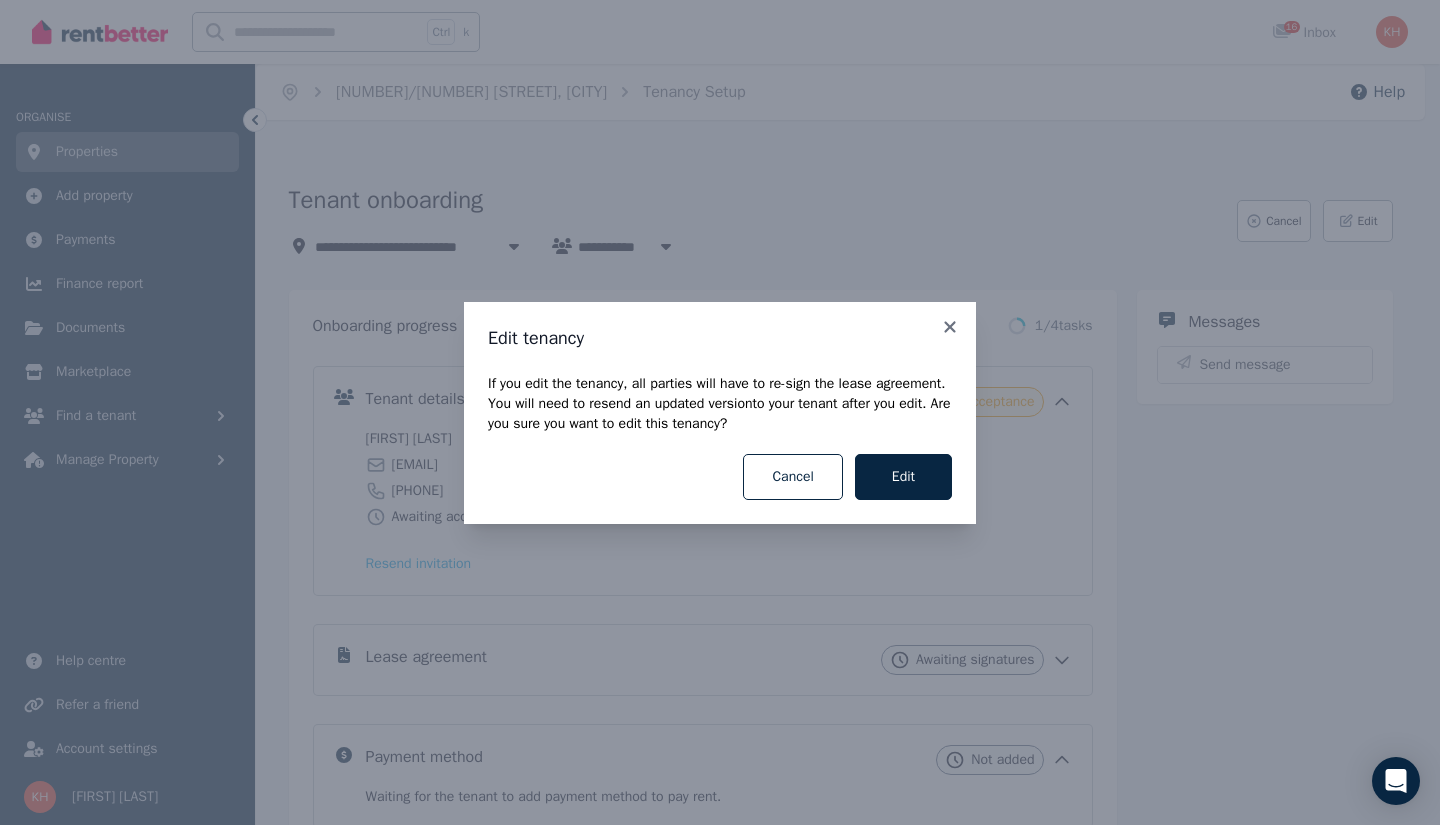 click on "Edit" at bounding box center (903, 477) 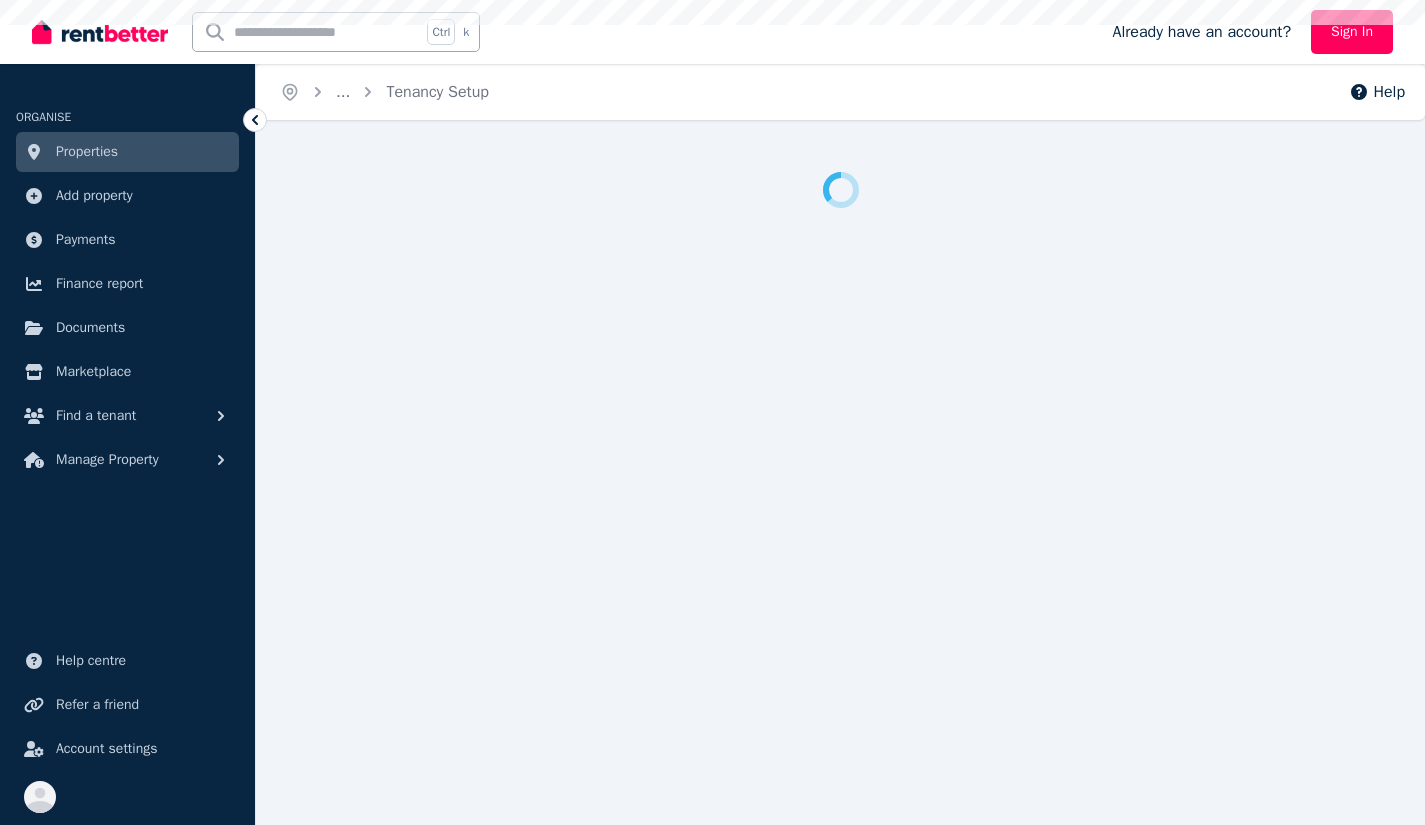 scroll, scrollTop: 0, scrollLeft: 0, axis: both 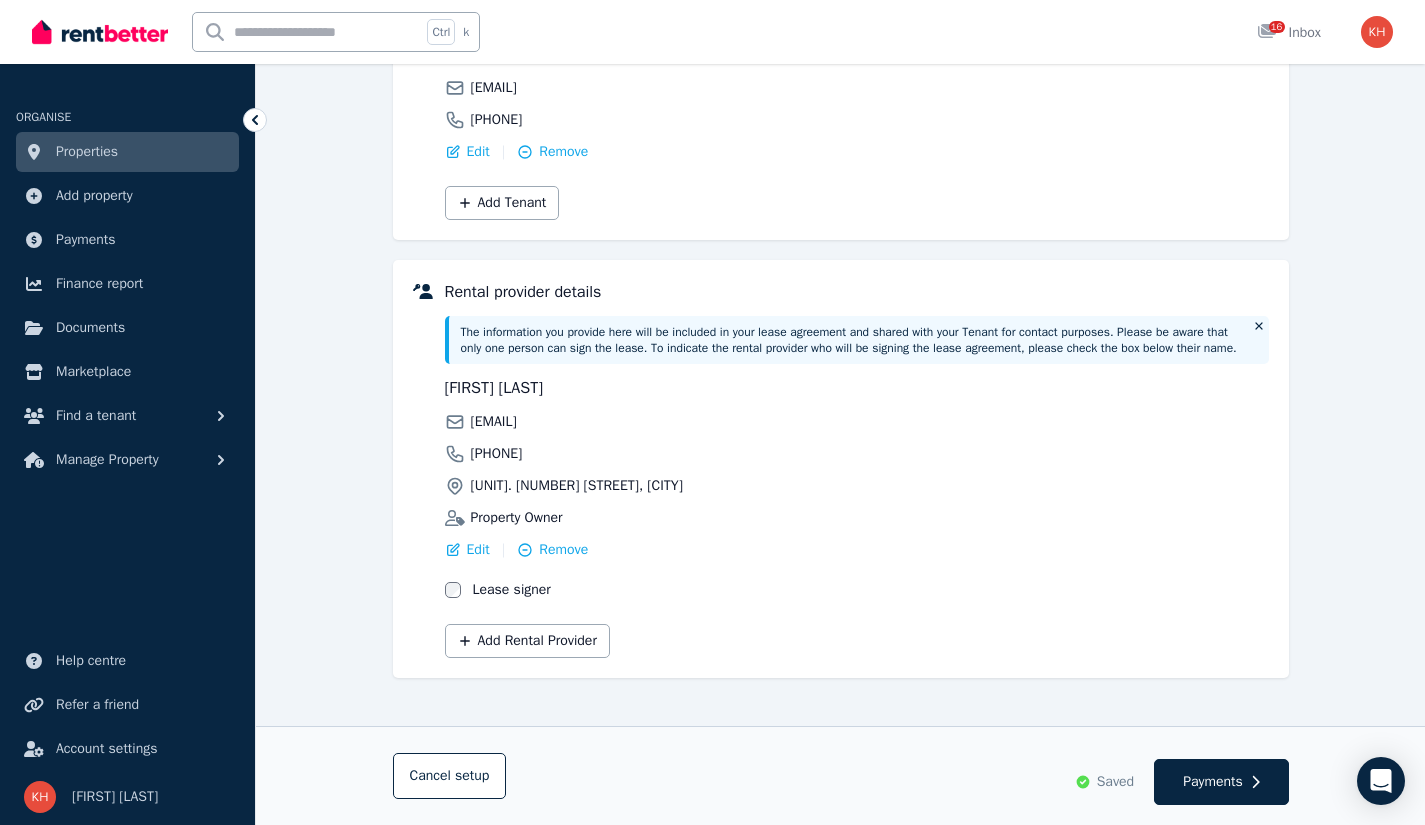 click on "Payments" at bounding box center (1213, 782) 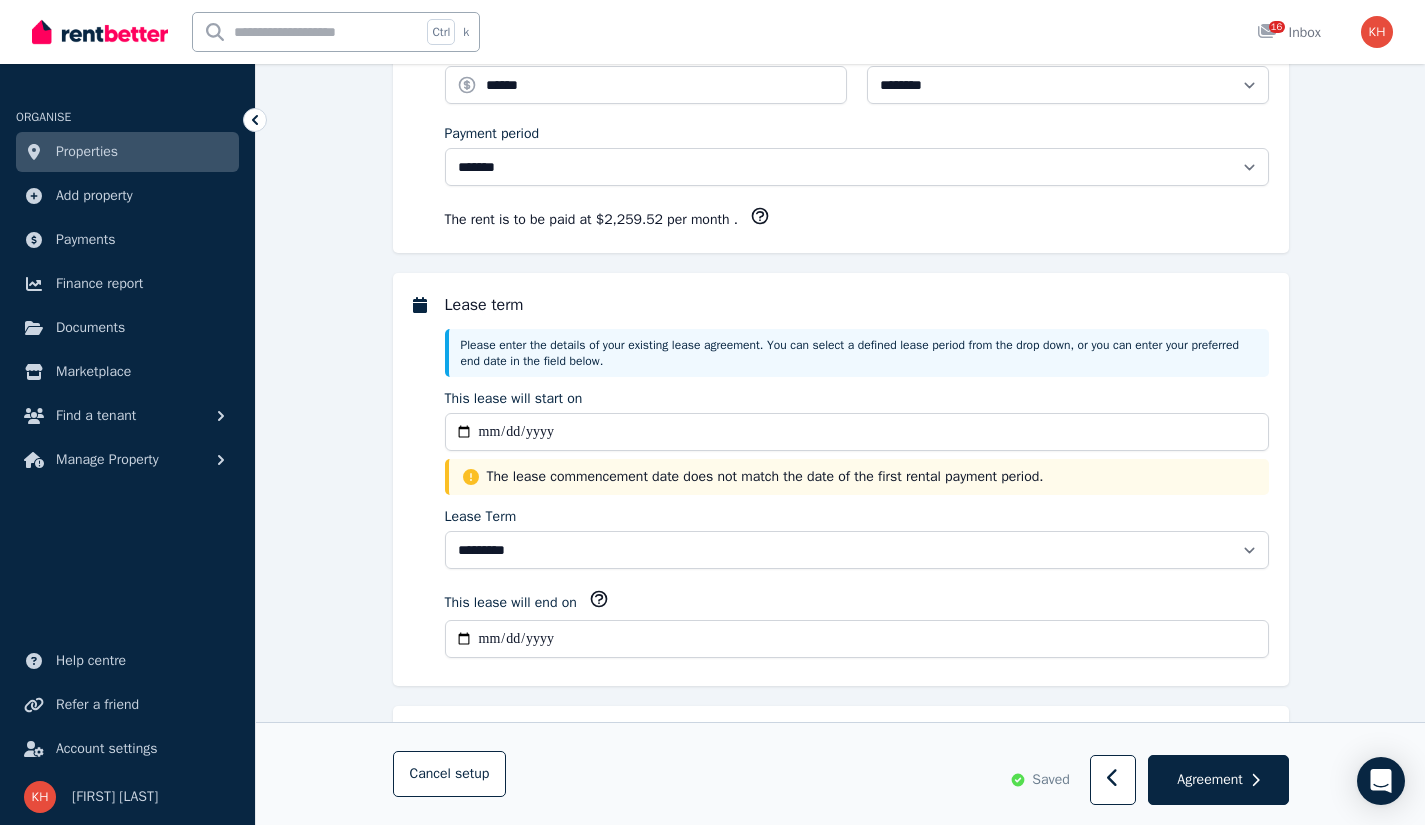 scroll, scrollTop: 0, scrollLeft: 0, axis: both 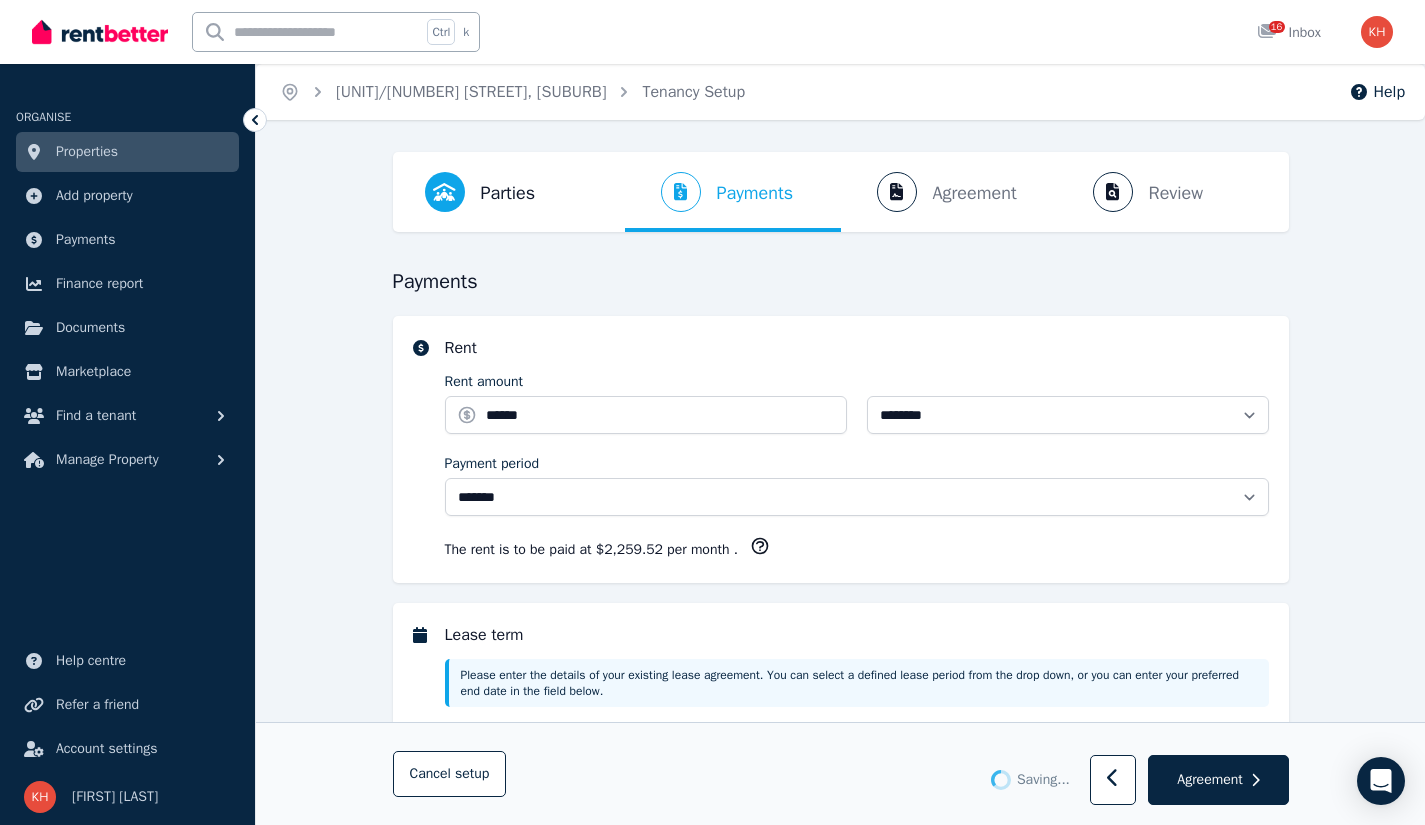 select on "**********" 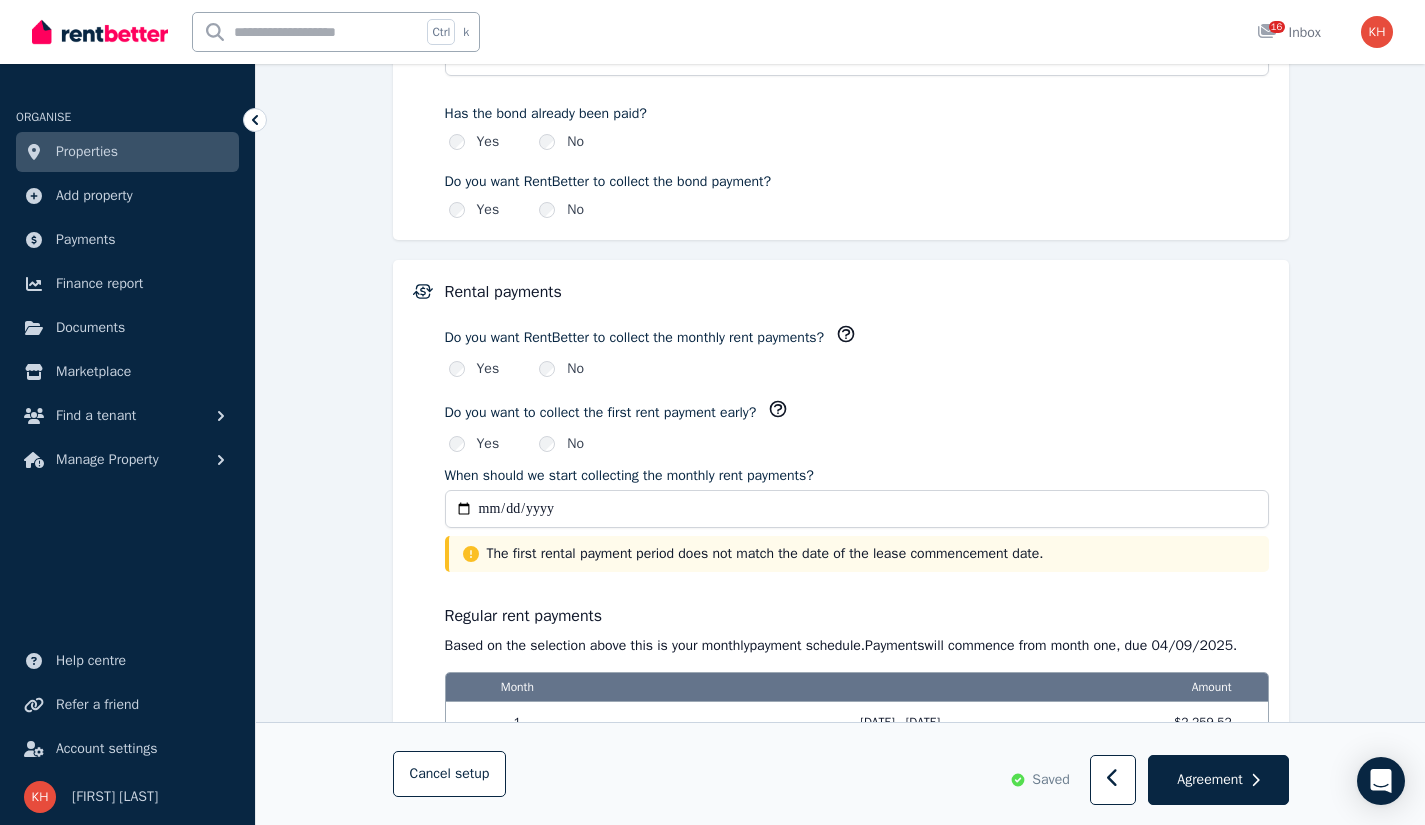 scroll, scrollTop: 1250, scrollLeft: 0, axis: vertical 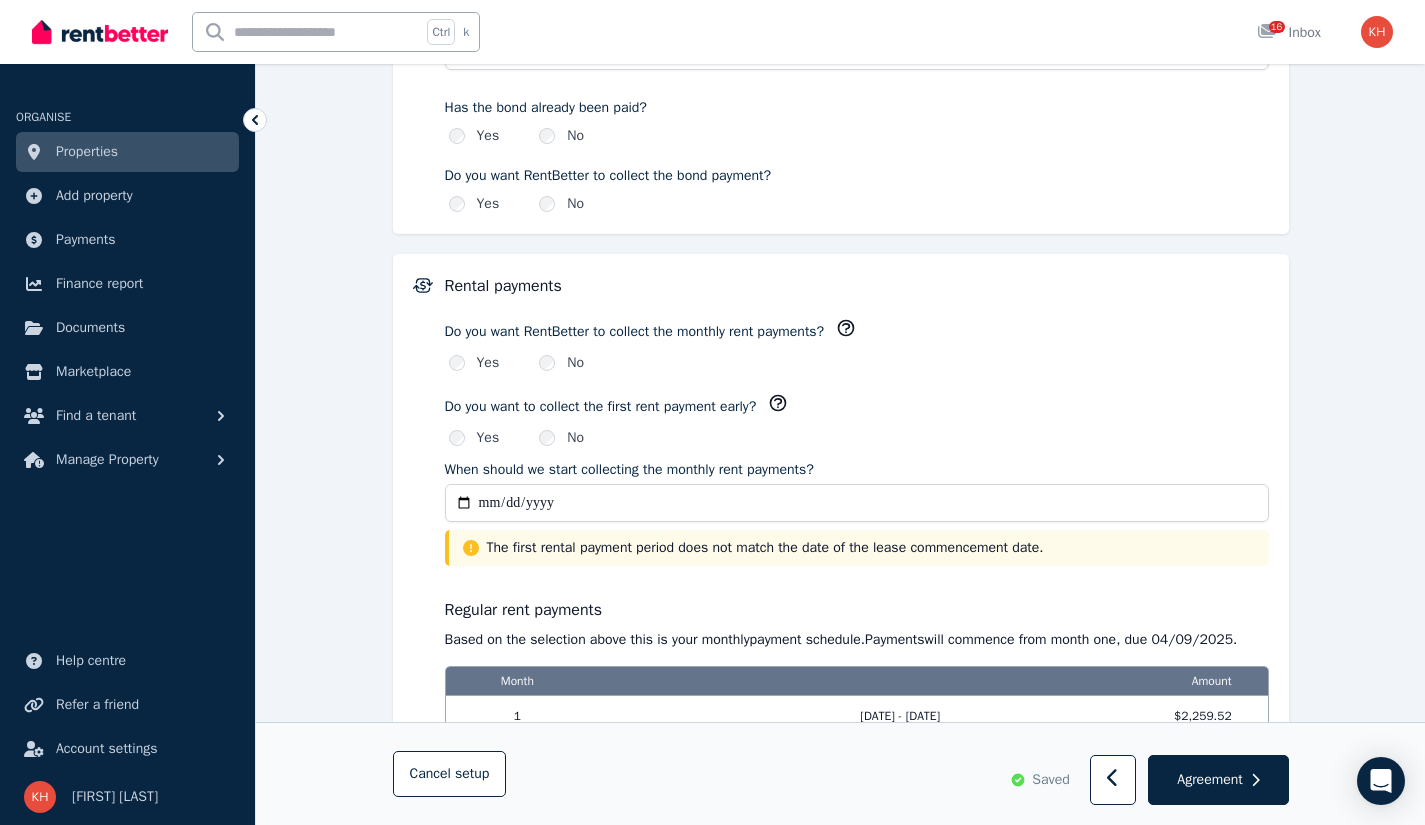 click on "**********" at bounding box center [857, 503] 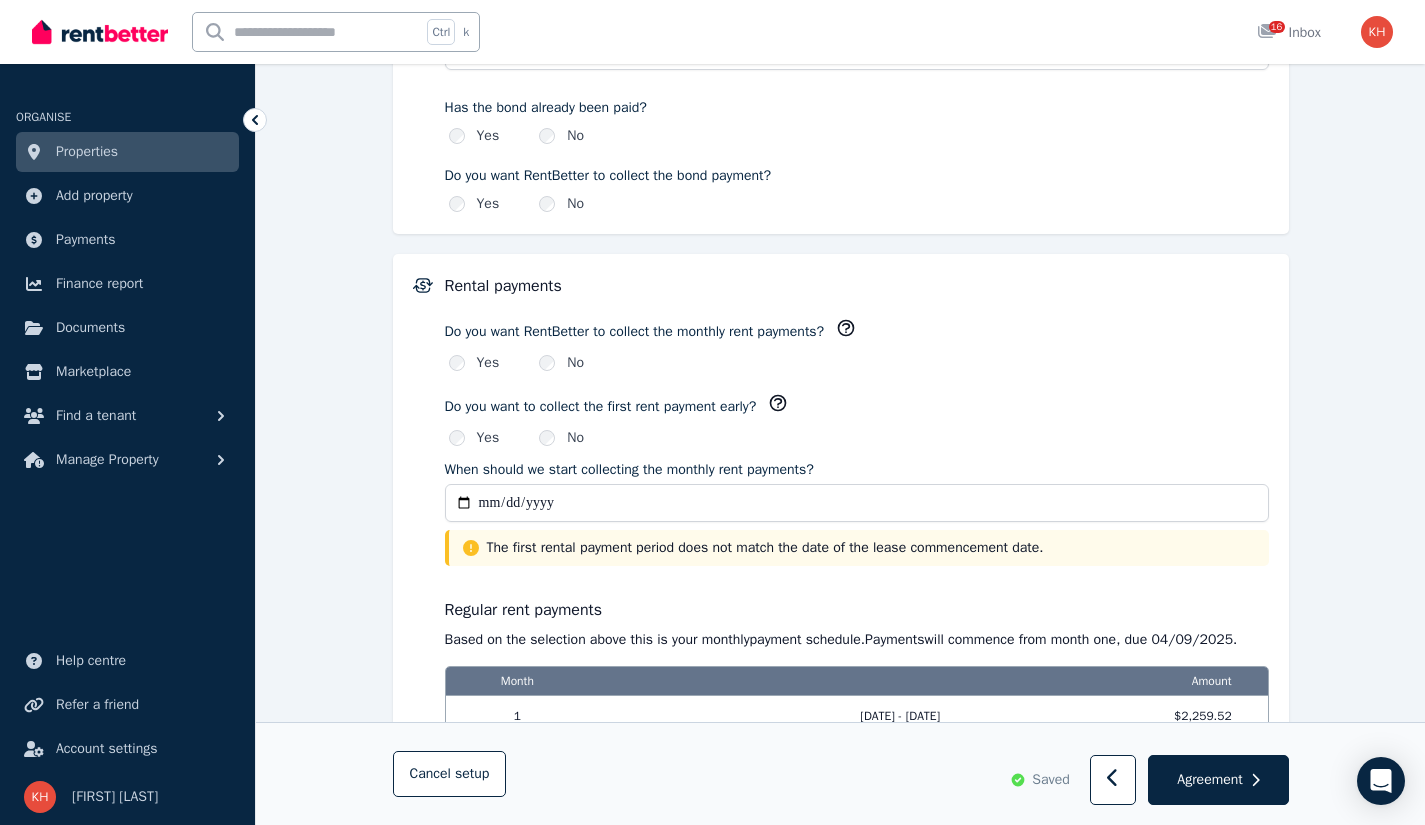 type on "**********" 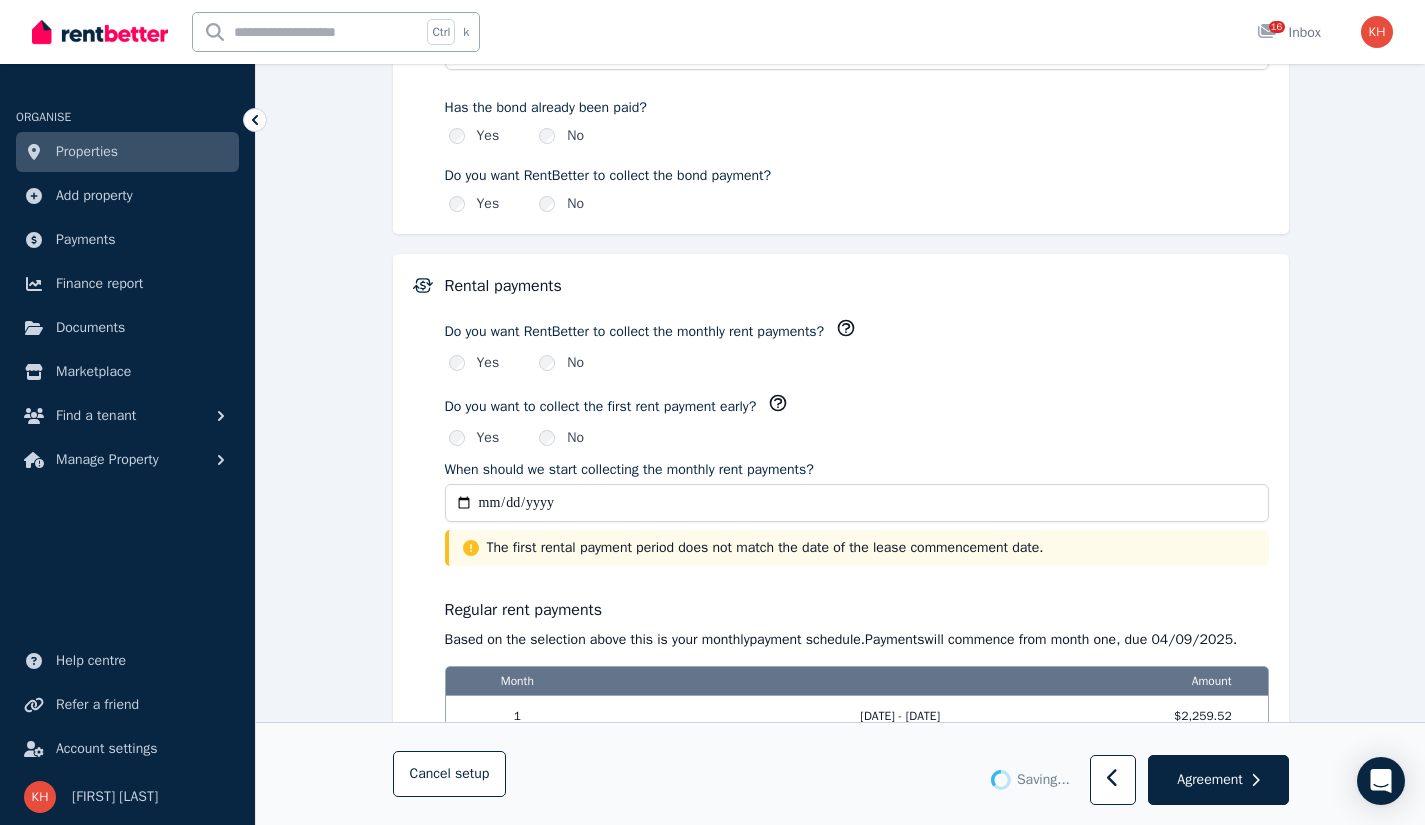 click on "Agreement" at bounding box center (1209, 780) 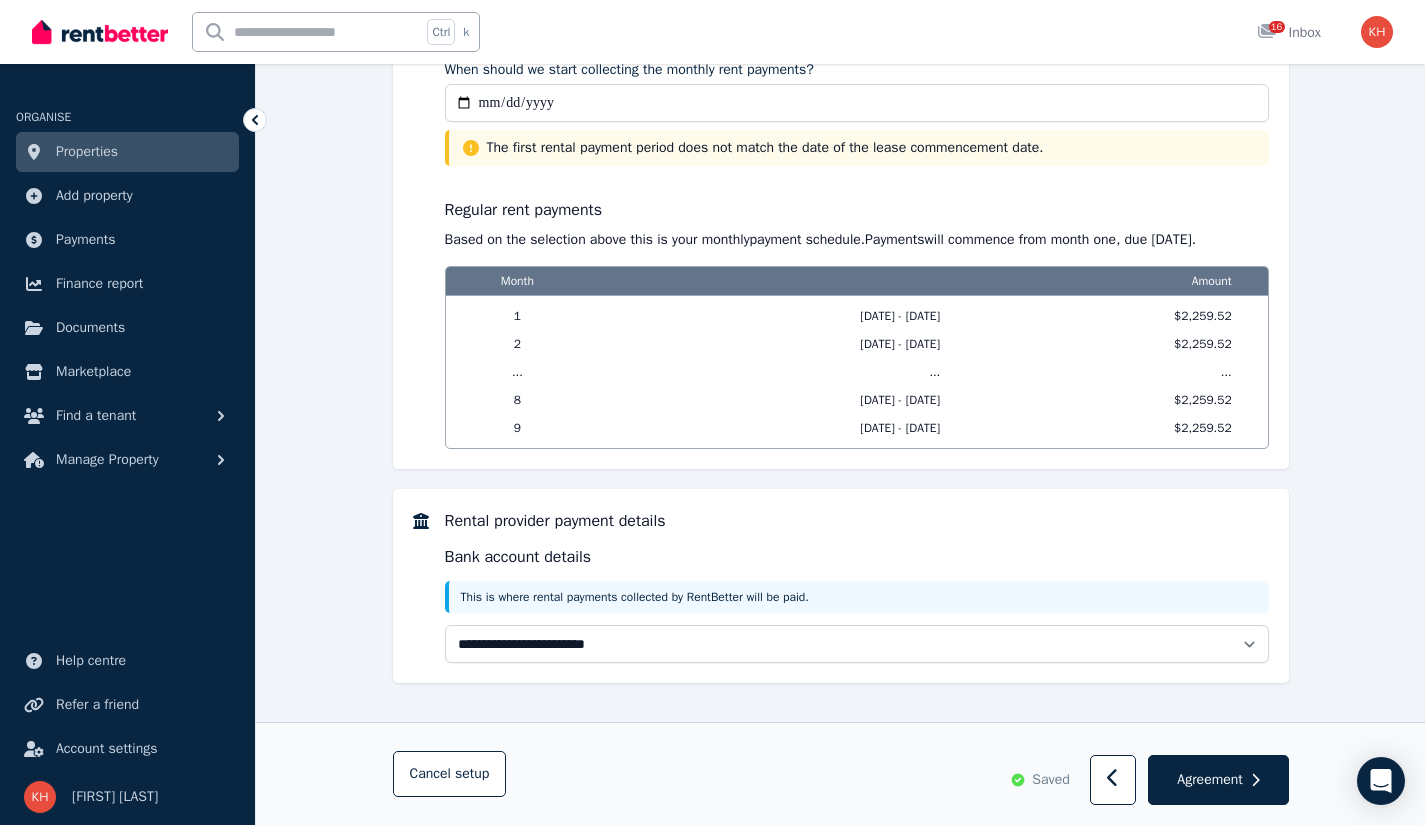 scroll, scrollTop: 1658, scrollLeft: 0, axis: vertical 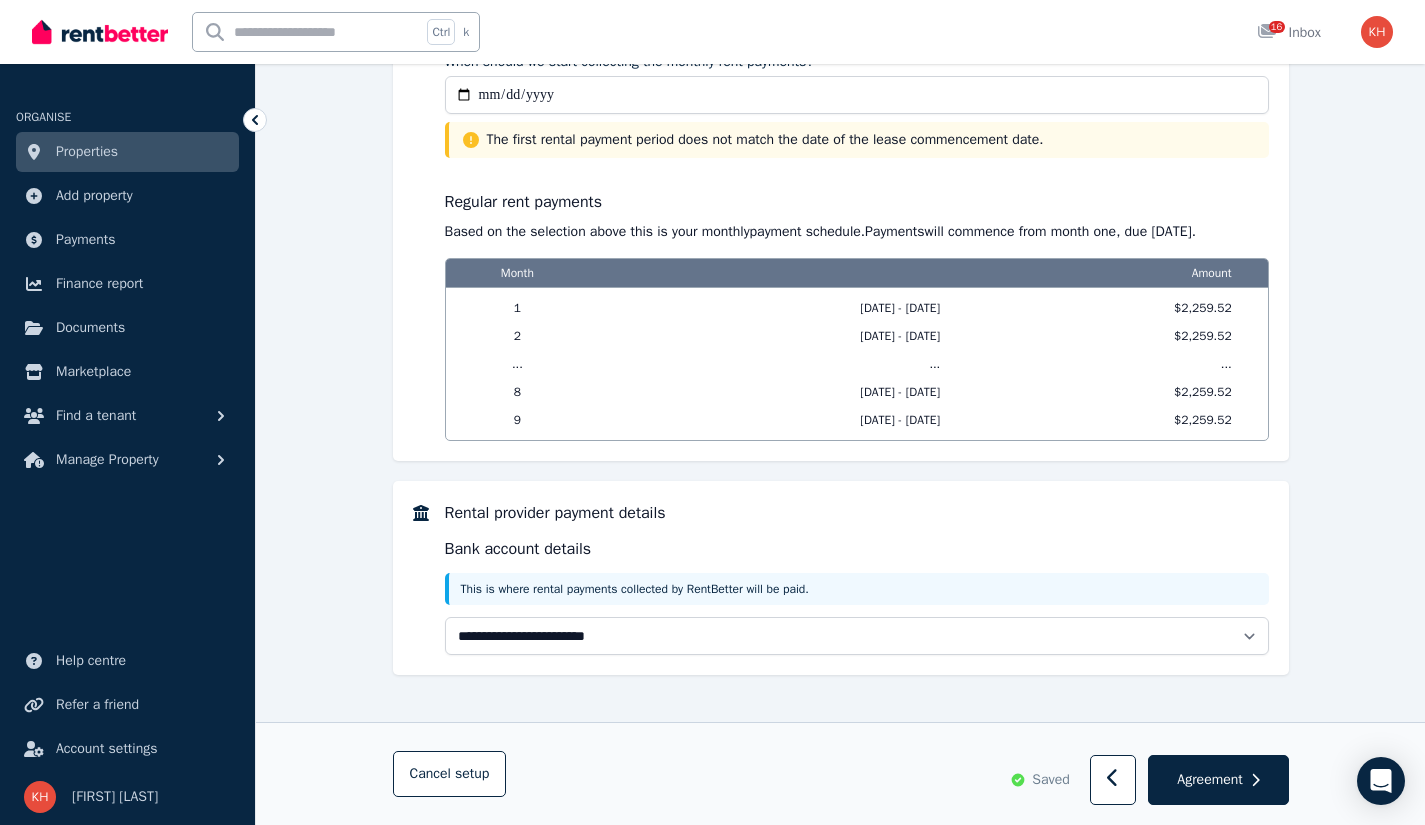 click on "Agreement" at bounding box center [1209, 780] 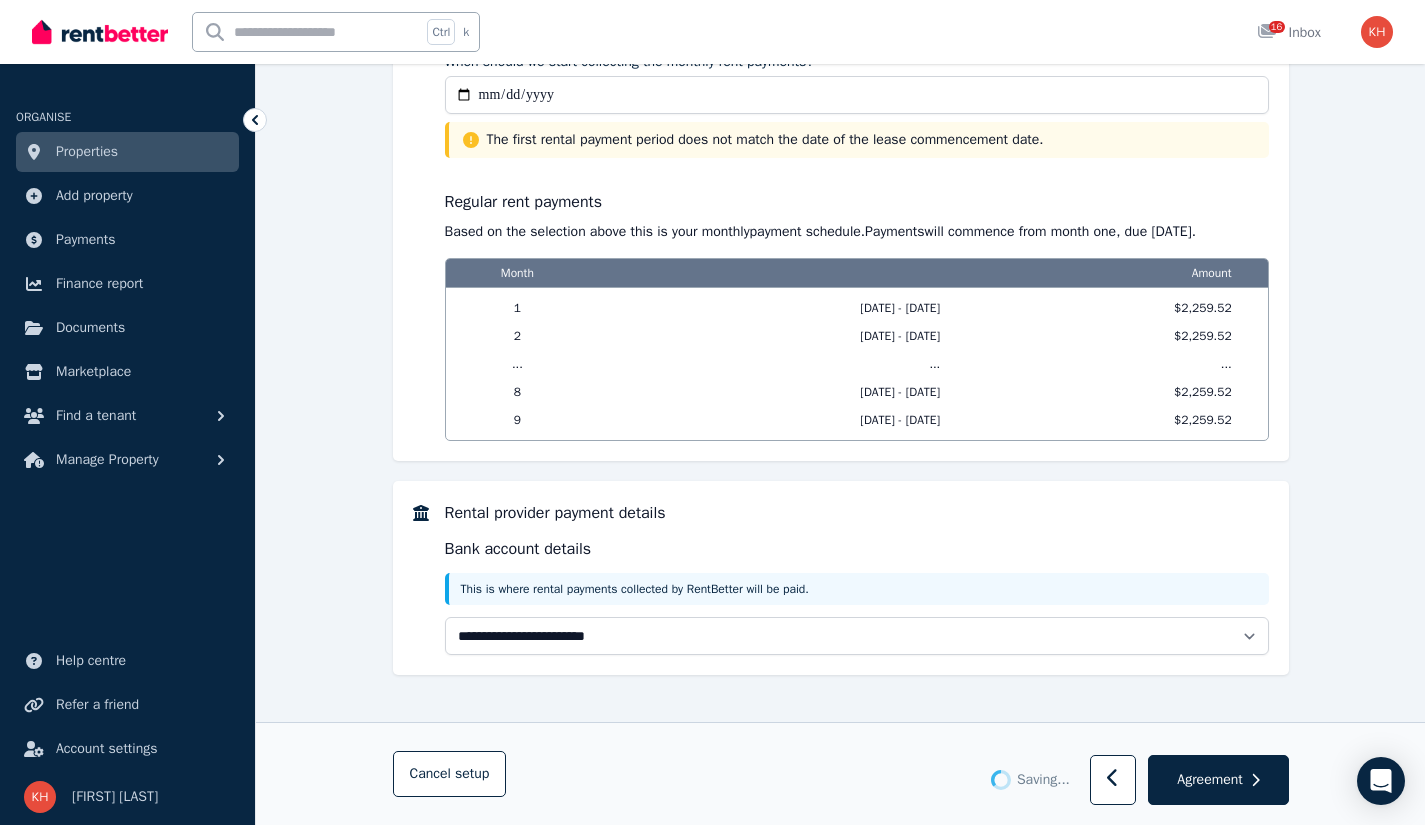 scroll, scrollTop: 0, scrollLeft: 0, axis: both 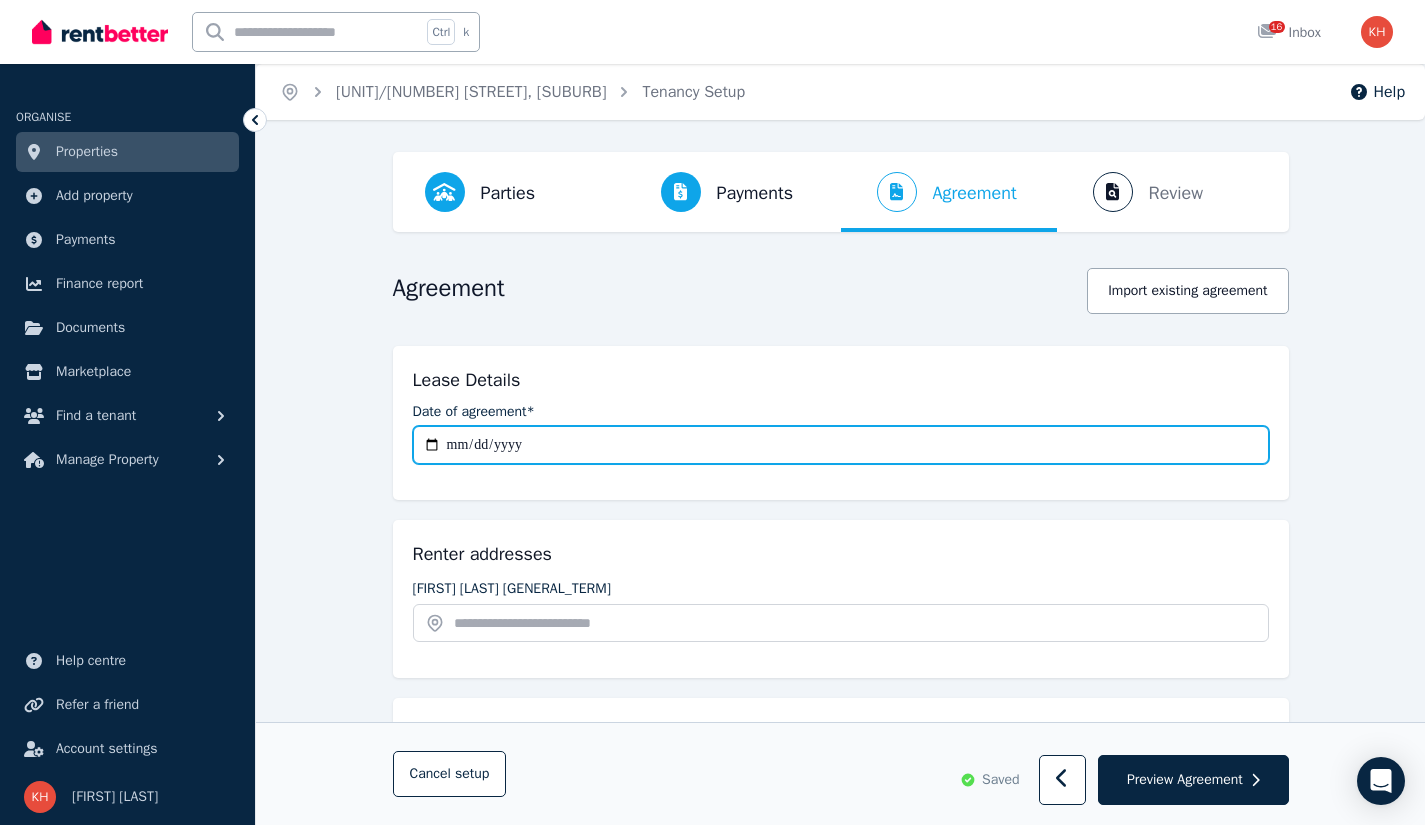 click on "**********" at bounding box center [841, 445] 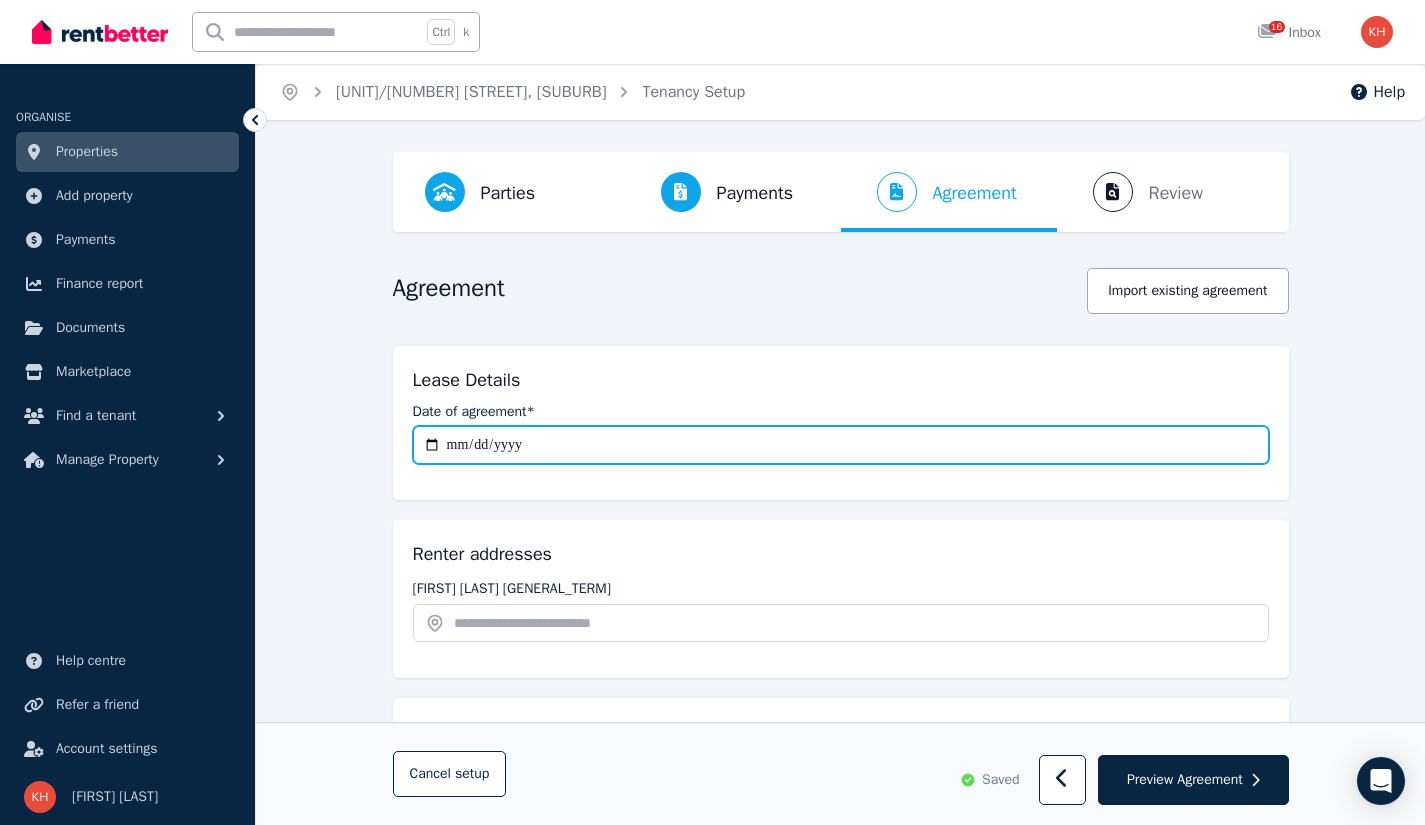 type on "**********" 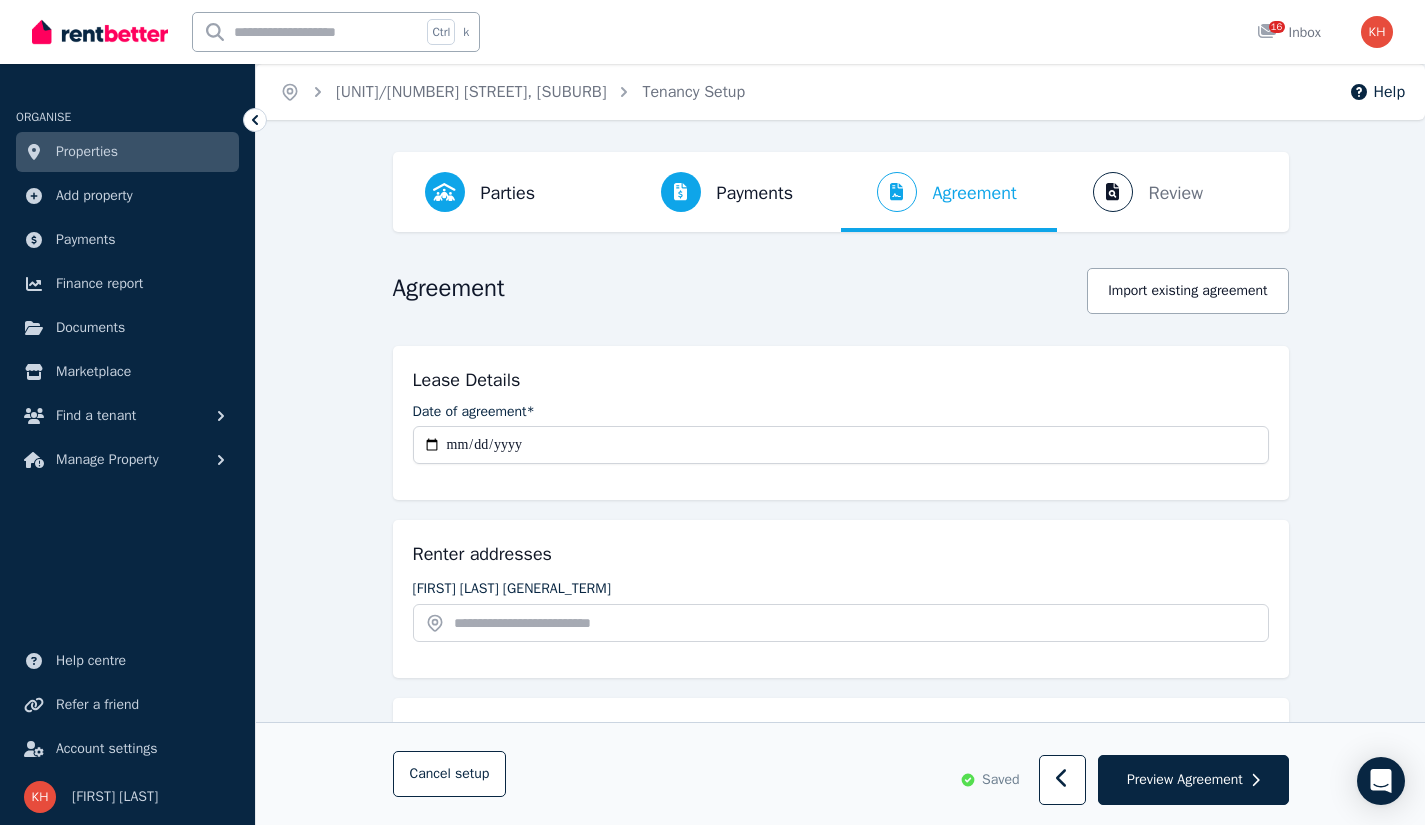 click on "Preview Agreement" at bounding box center (1193, 781) 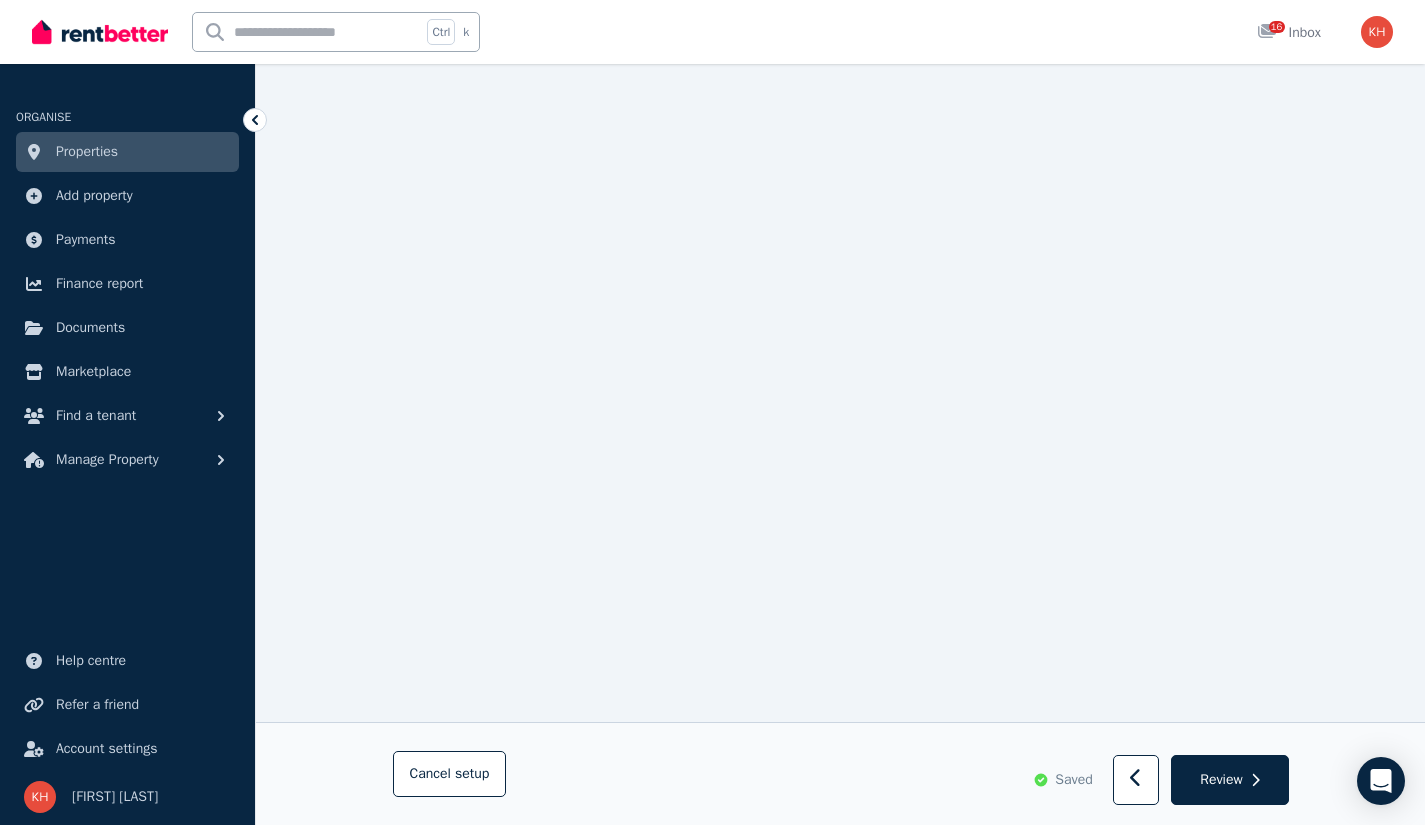 scroll, scrollTop: 17592, scrollLeft: 0, axis: vertical 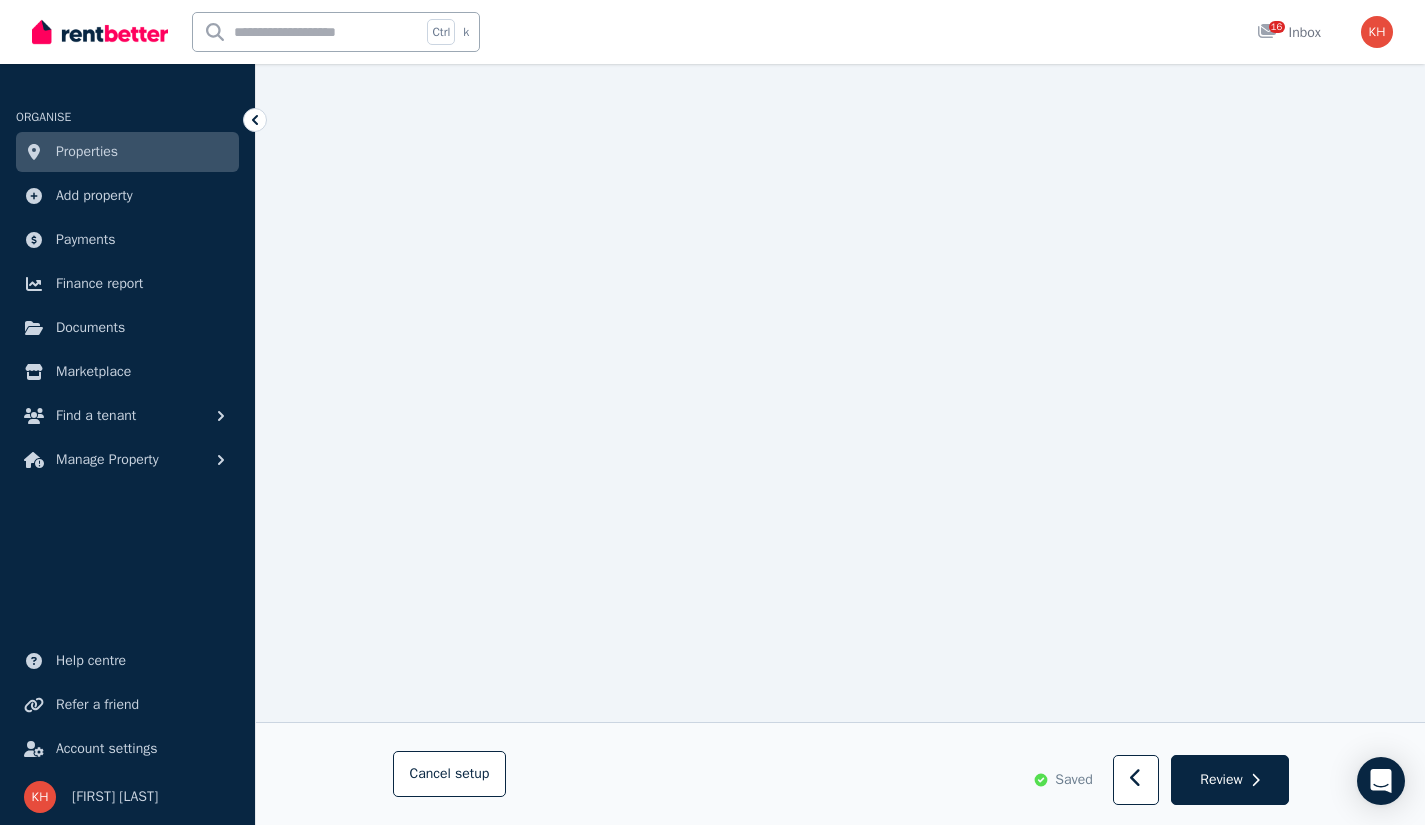 click on "Review" at bounding box center (1221, 780) 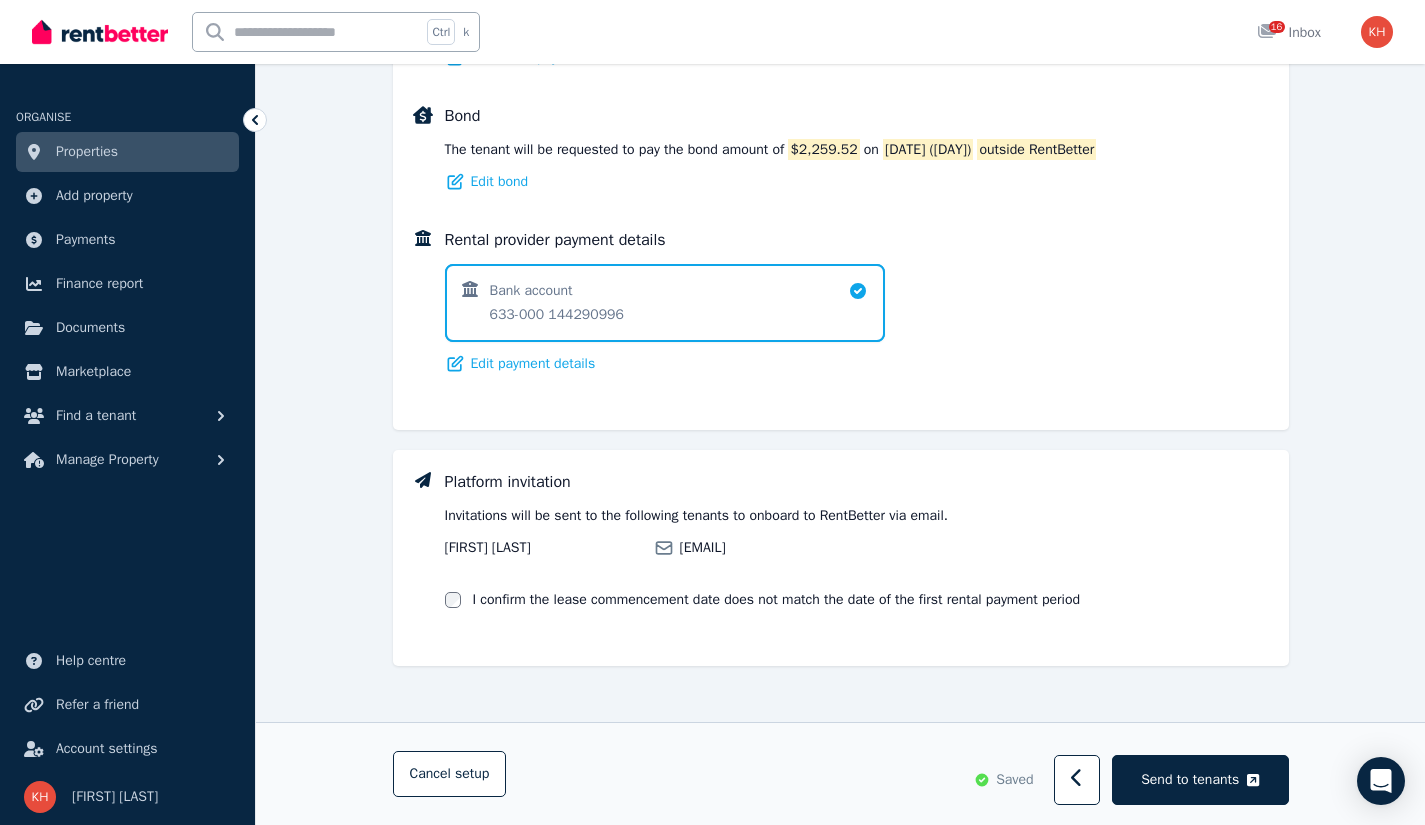scroll, scrollTop: 0, scrollLeft: 0, axis: both 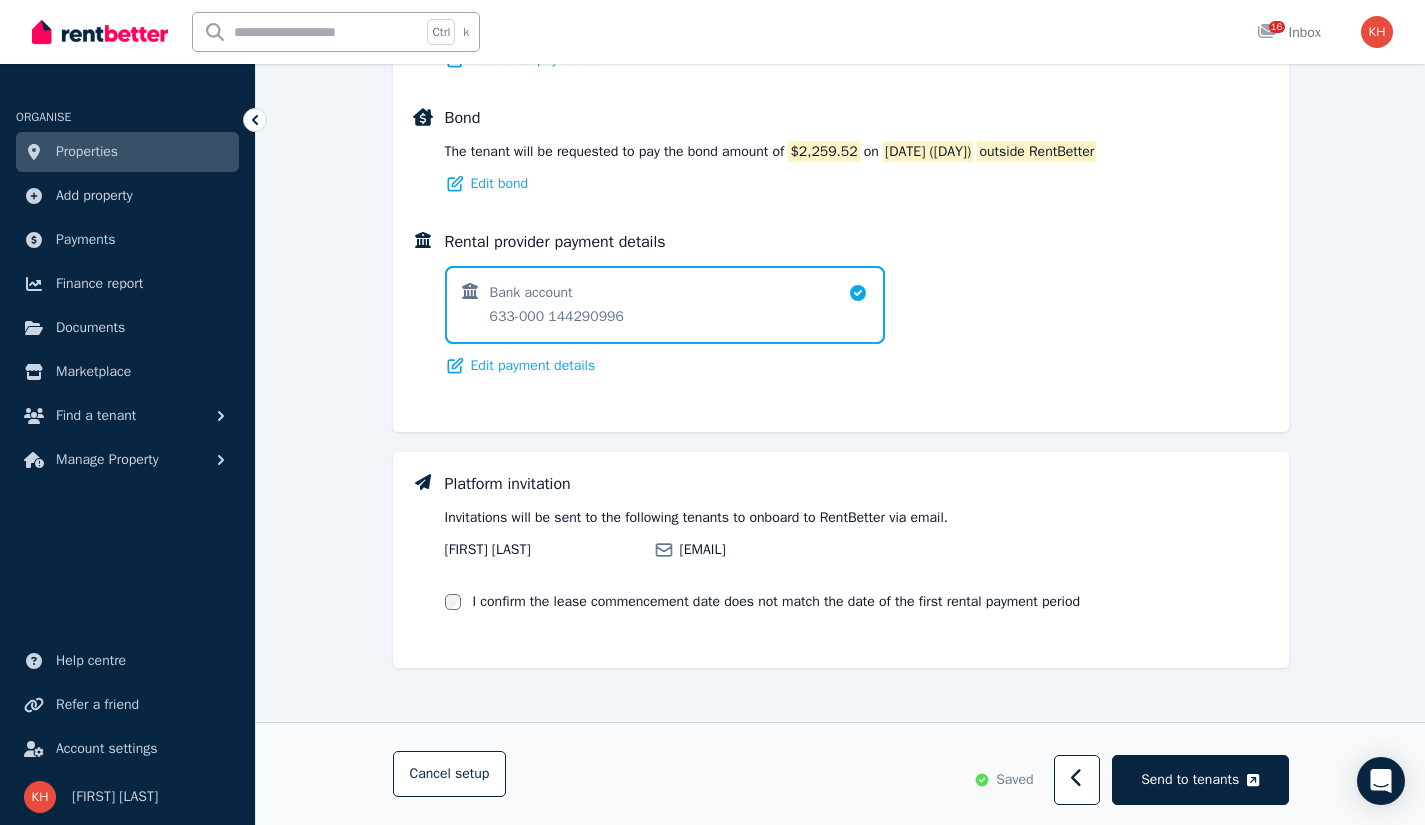 click on "Send to tenants" at bounding box center [1190, 780] 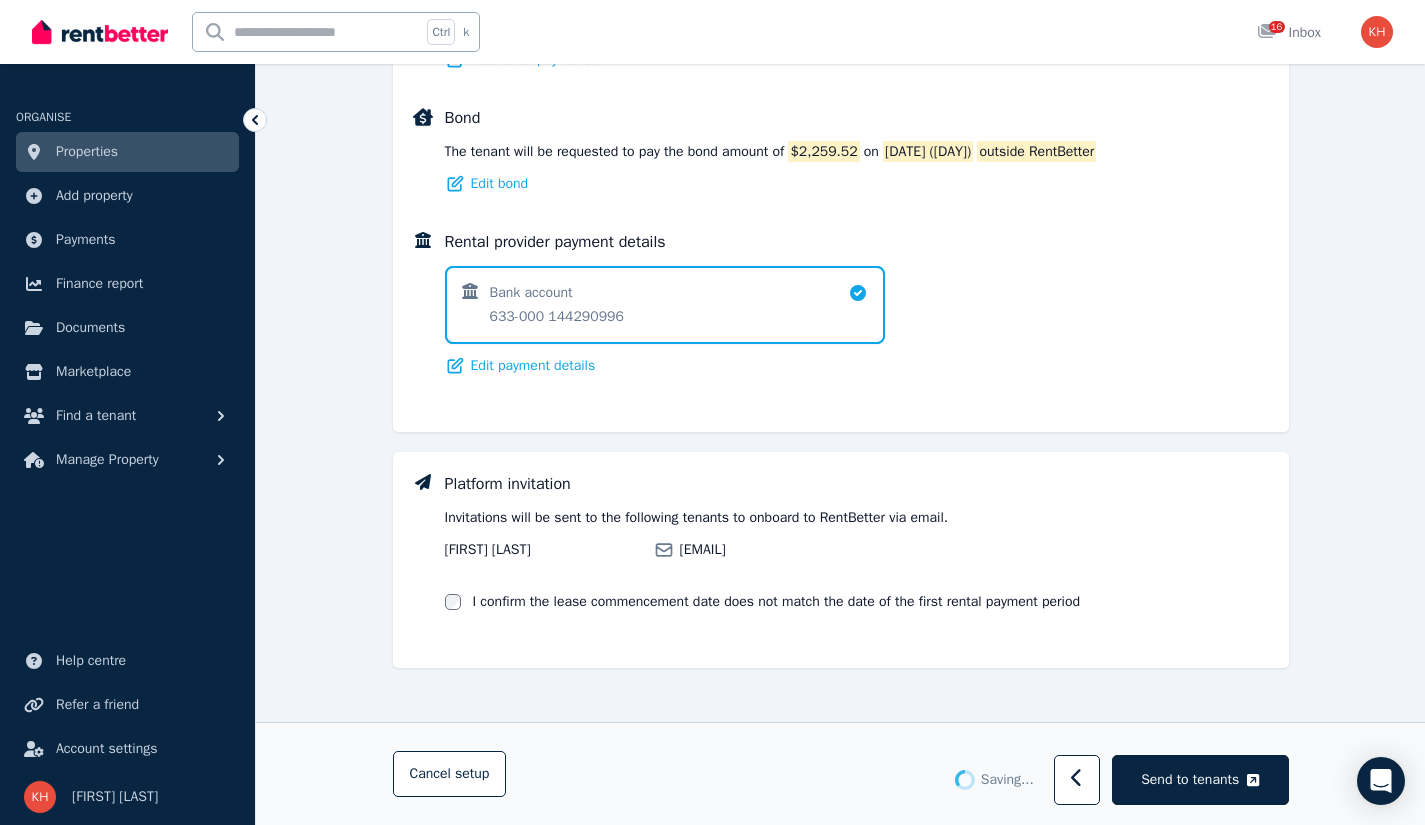 click on "Send to tenants" at bounding box center (1190, 780) 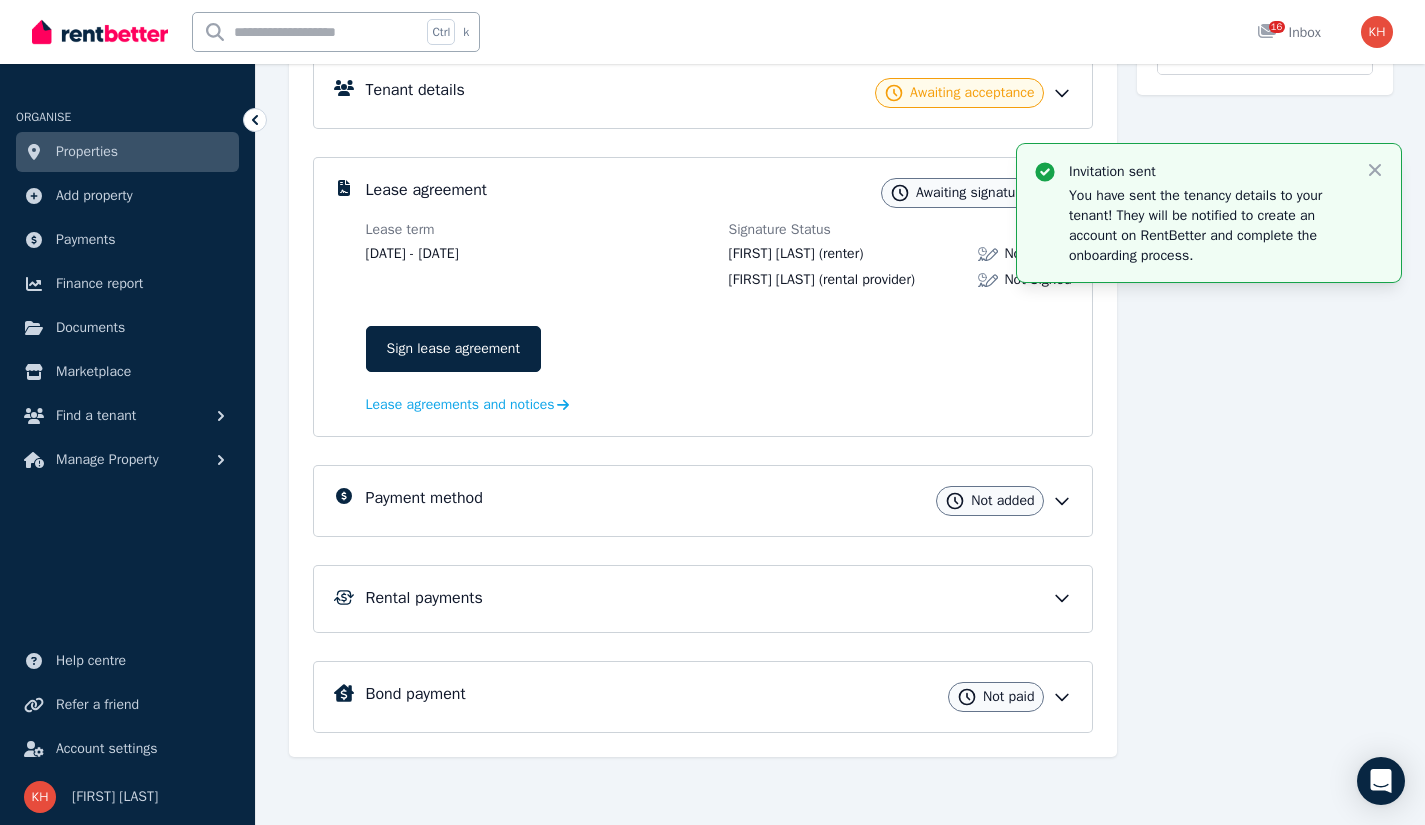 scroll, scrollTop: 309, scrollLeft: 0, axis: vertical 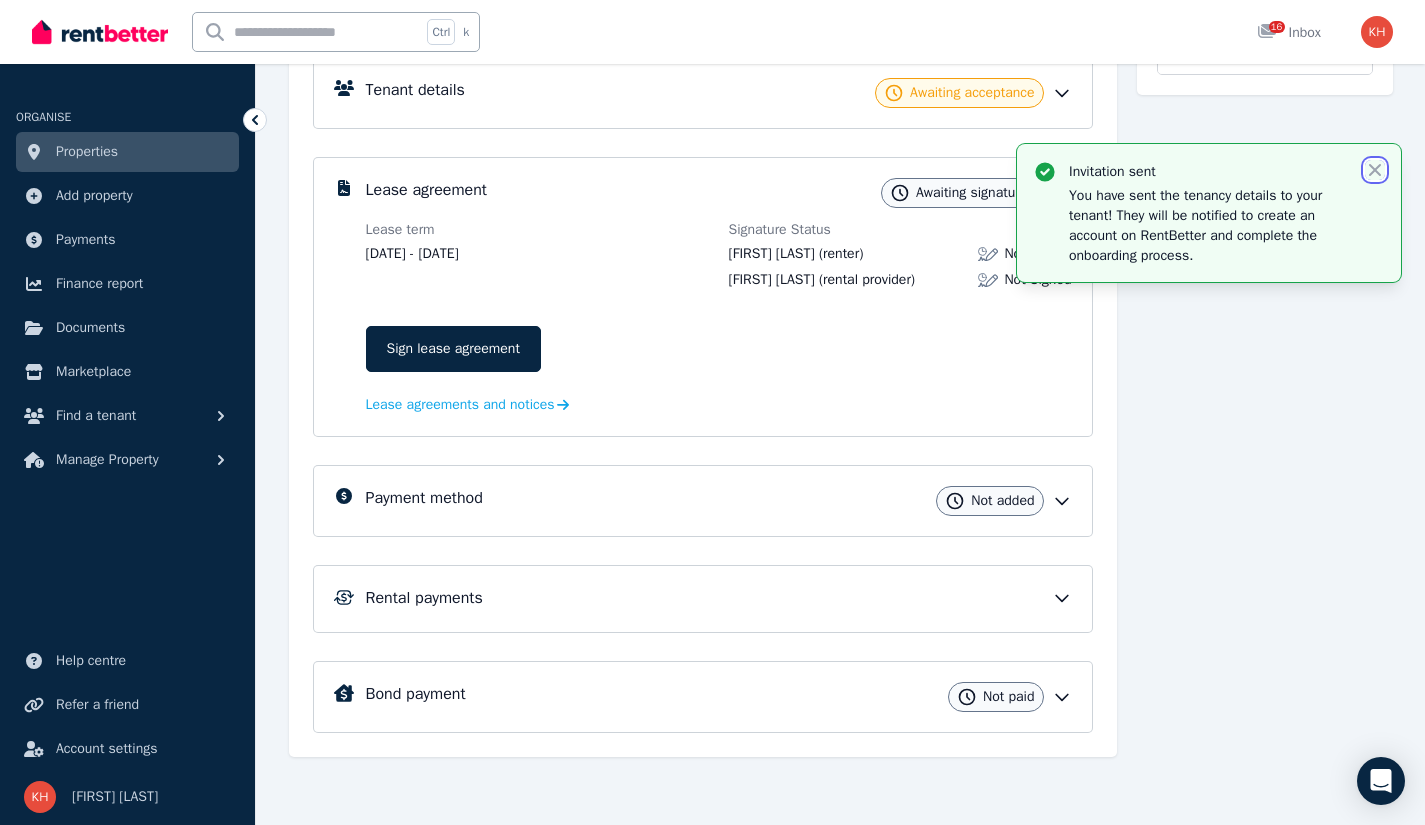 click 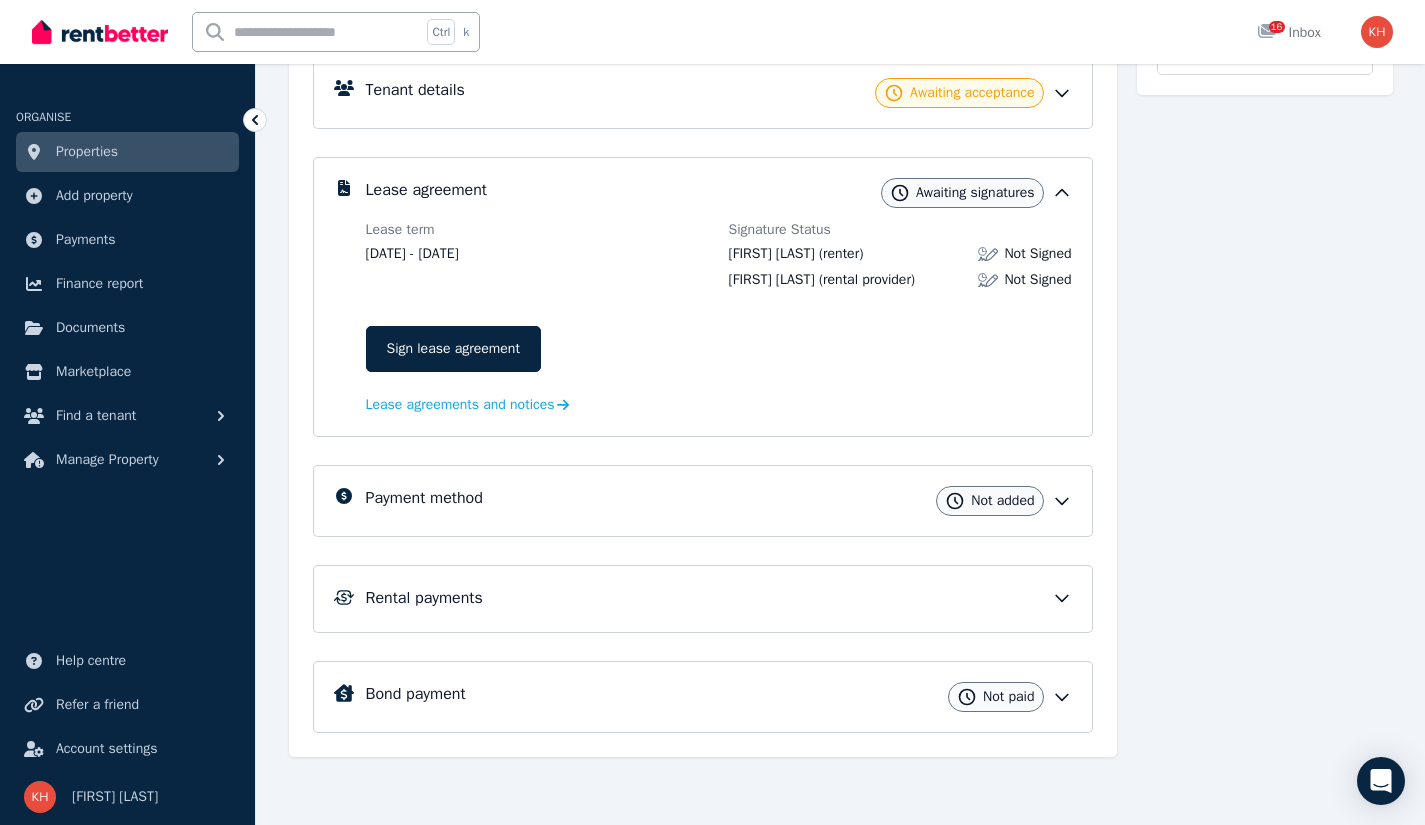 click on "Awaiting signatures" at bounding box center (975, 193) 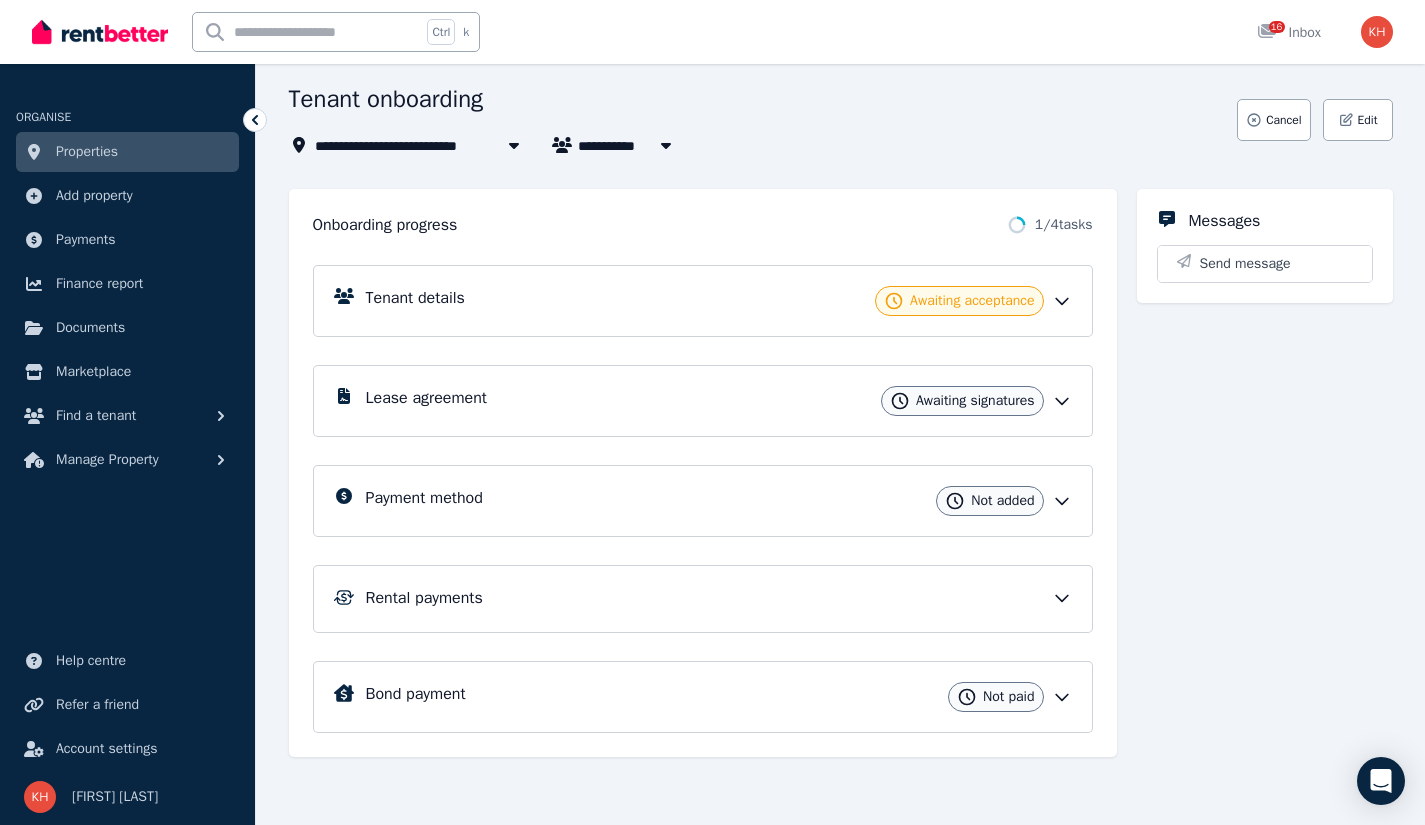 scroll, scrollTop: 101, scrollLeft: 0, axis: vertical 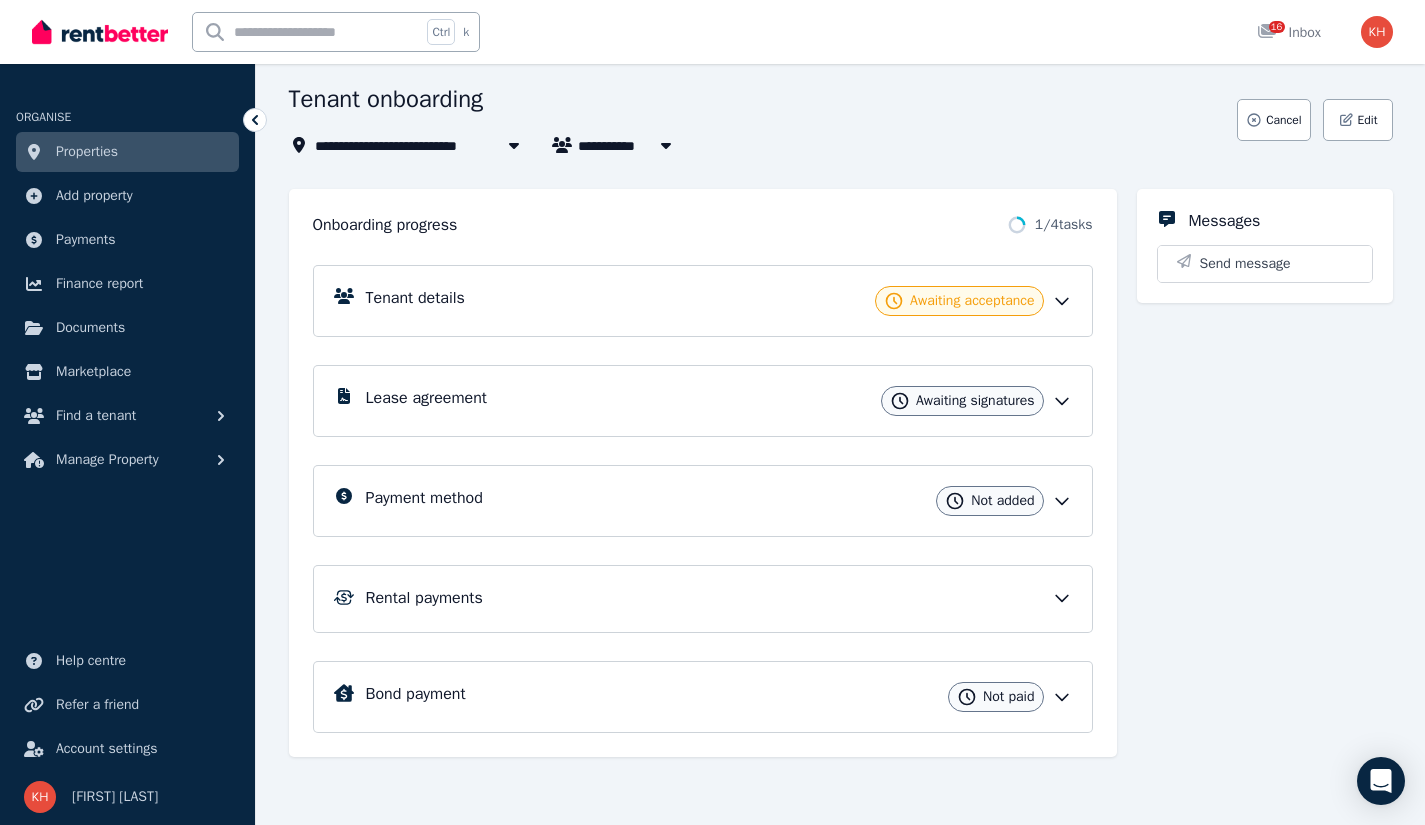 click 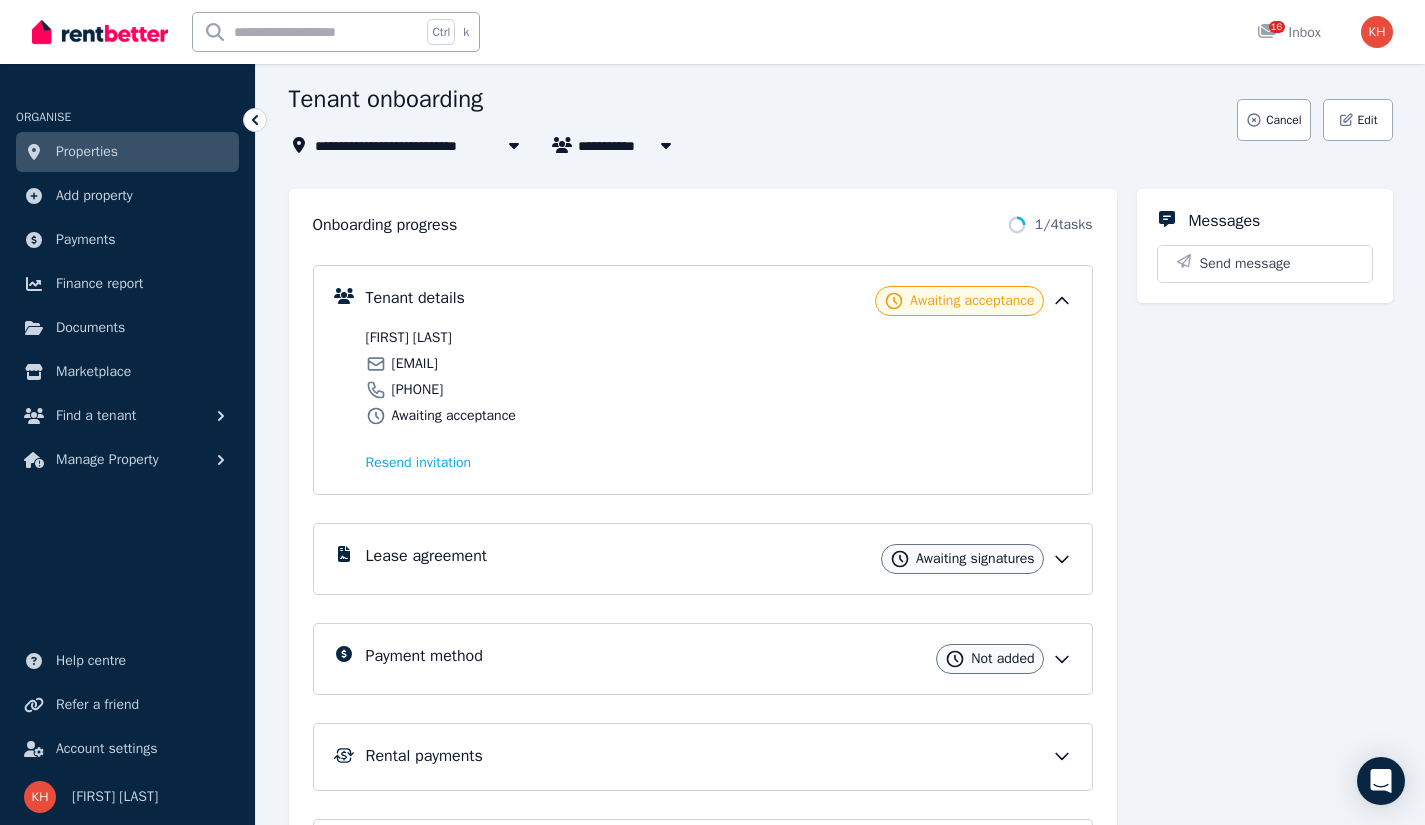 scroll, scrollTop: 259, scrollLeft: 0, axis: vertical 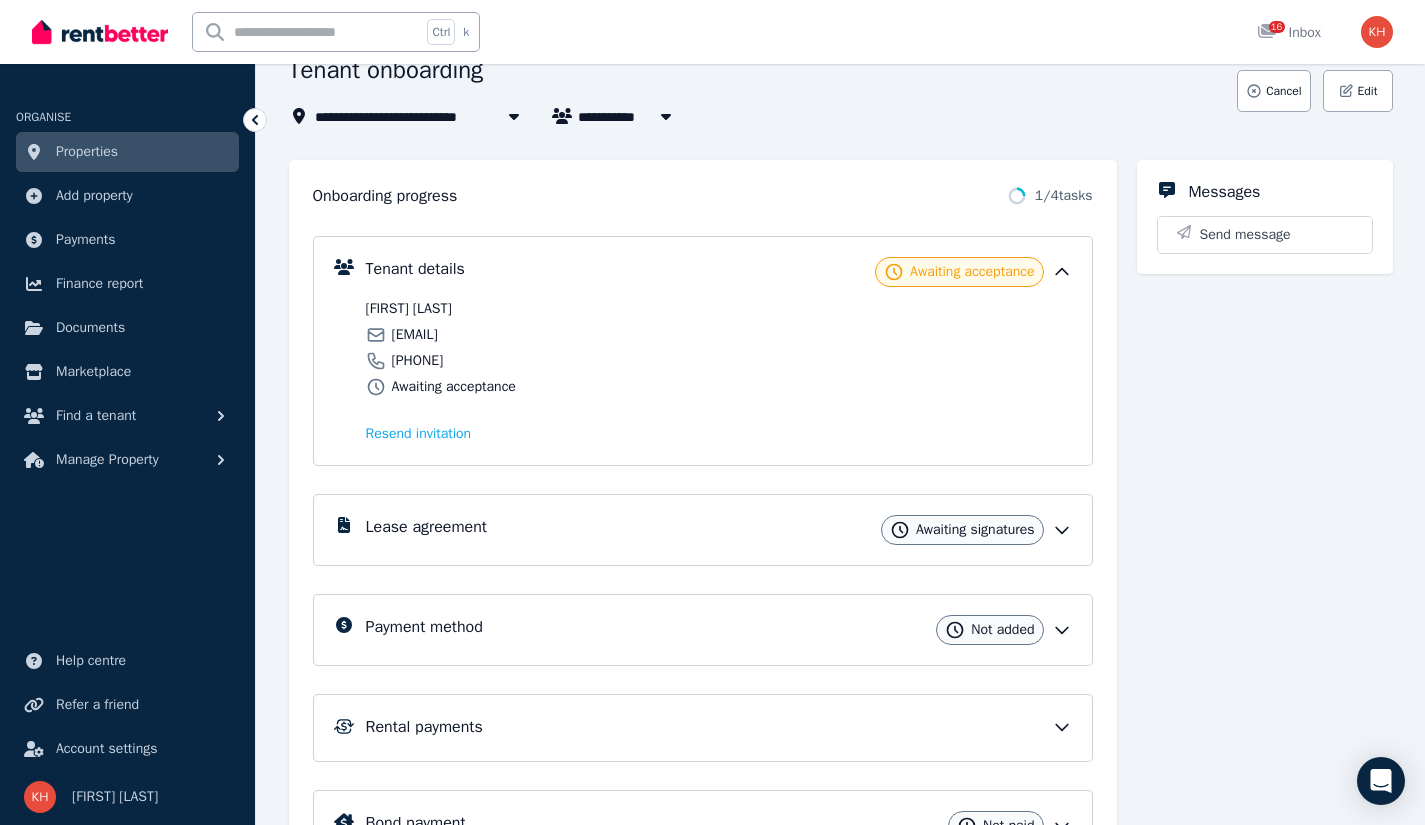 click on "Awaiting acceptance" at bounding box center (972, 272) 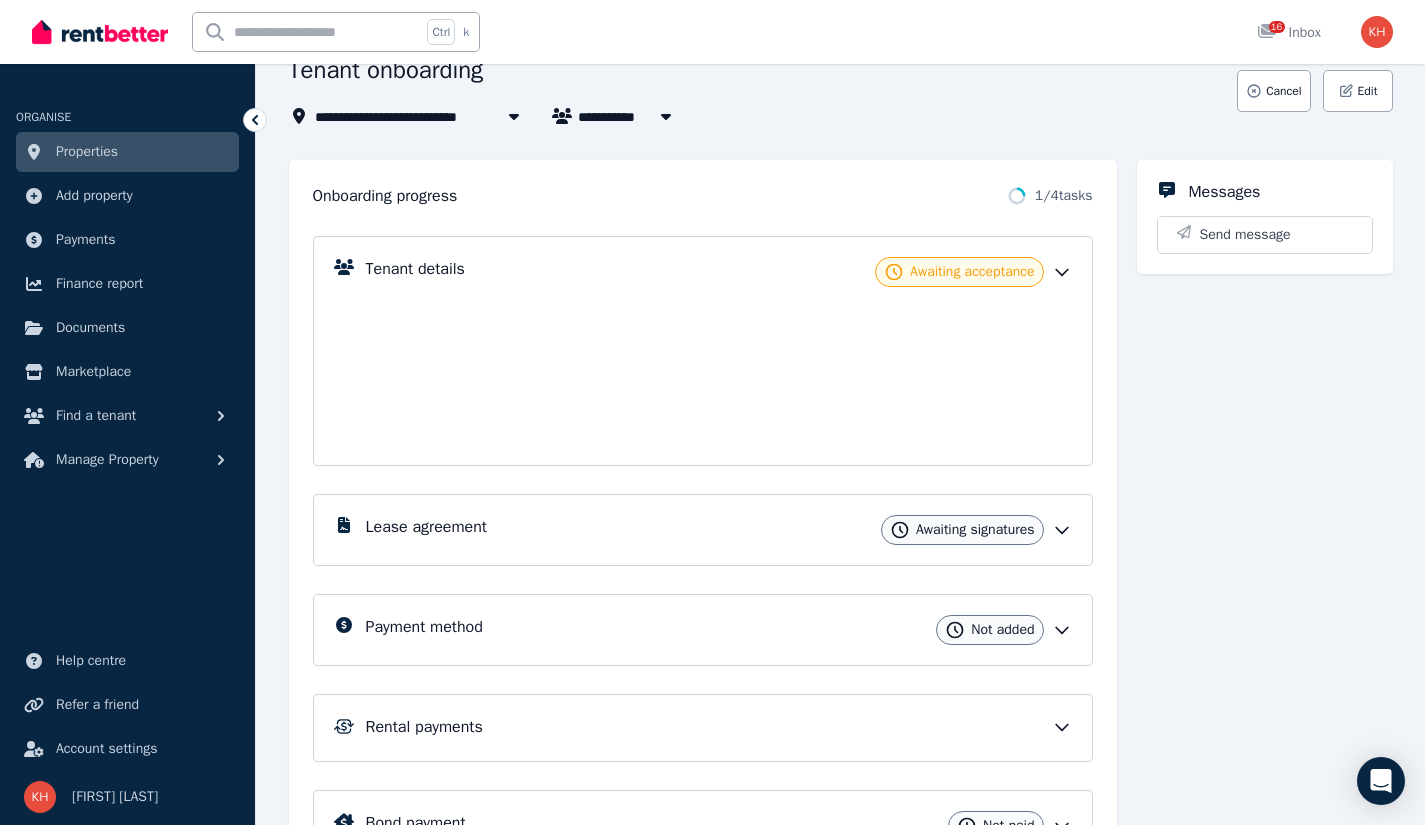 scroll, scrollTop: 101, scrollLeft: 0, axis: vertical 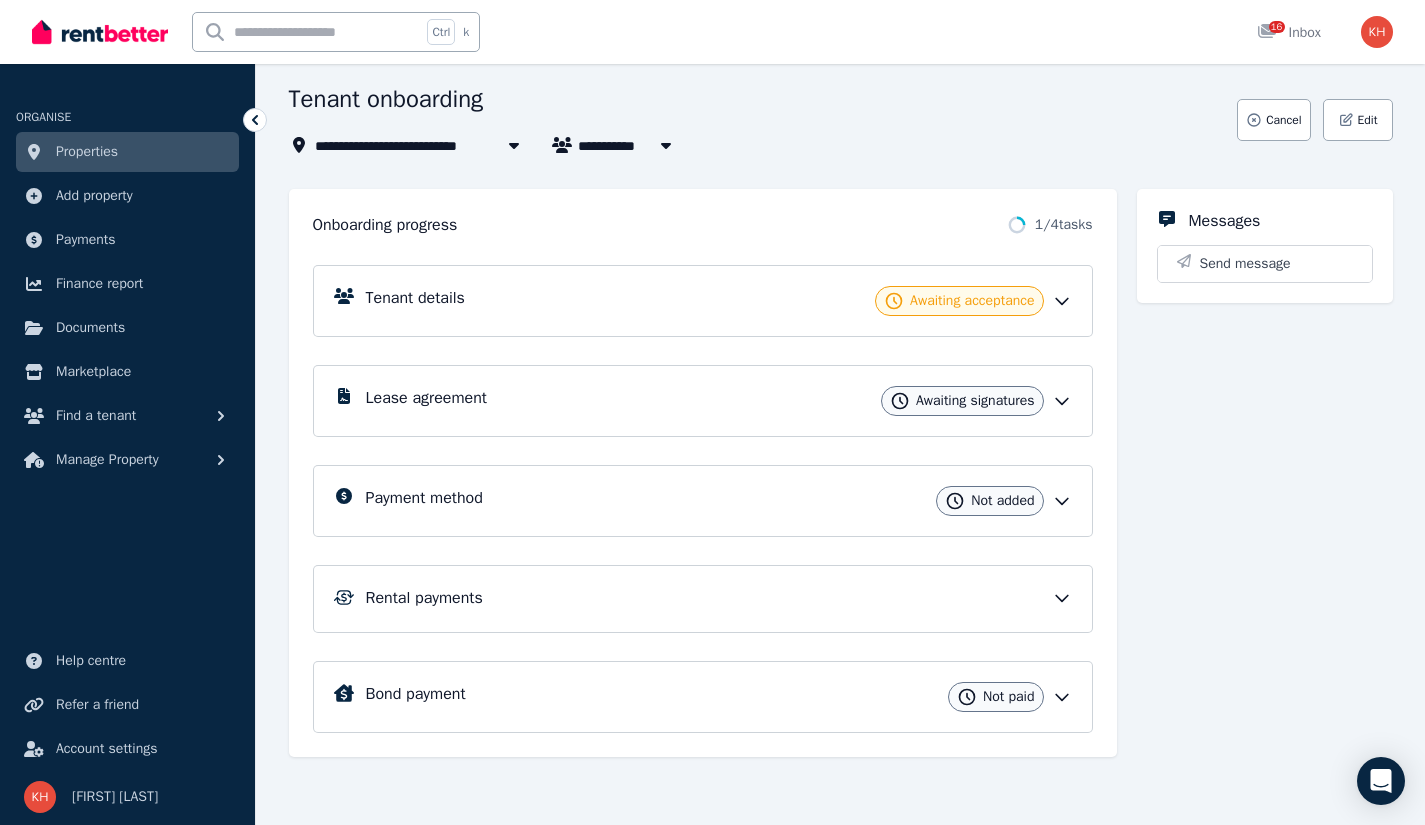 click on "Awaiting signatures" at bounding box center (975, 401) 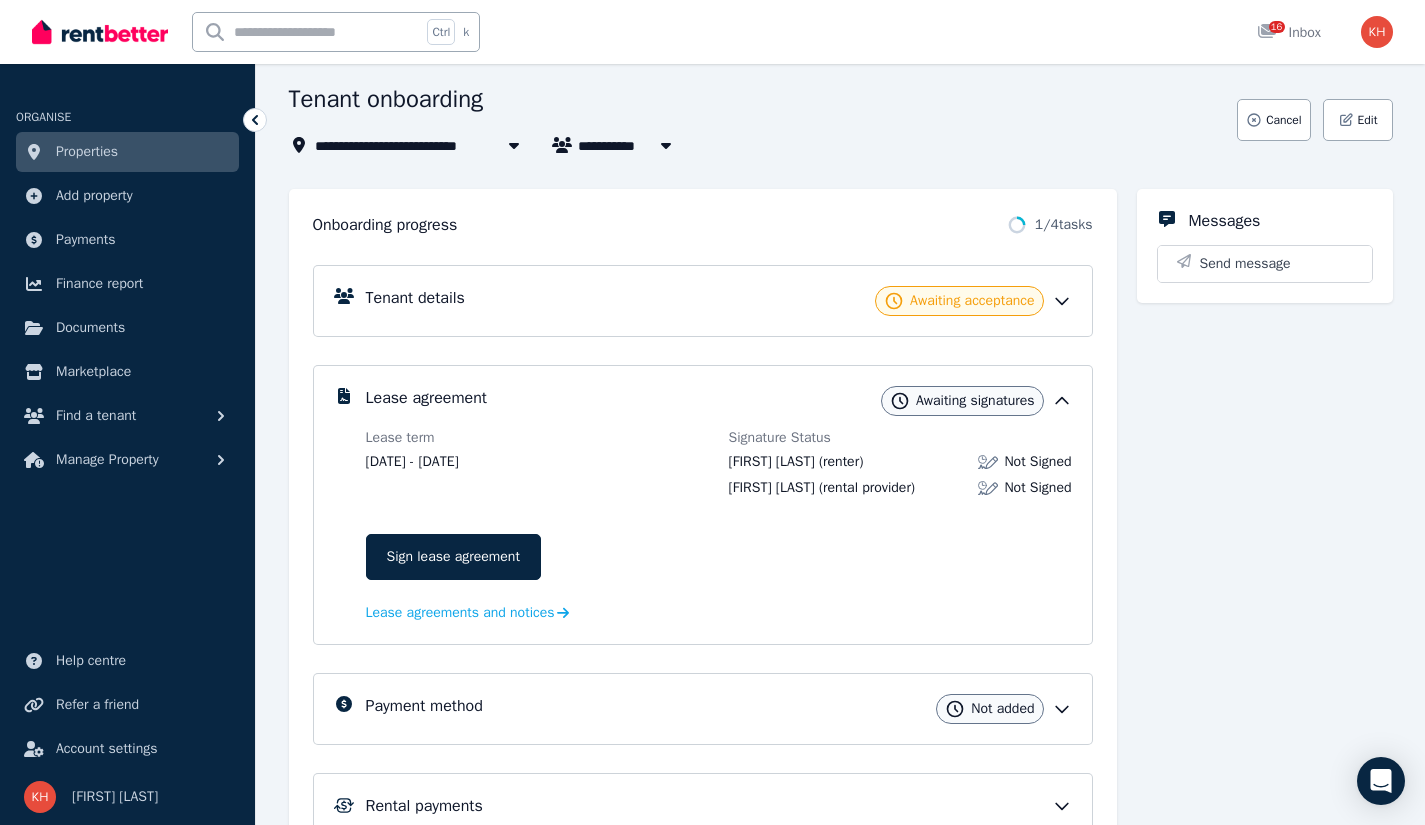 scroll, scrollTop: 130, scrollLeft: 0, axis: vertical 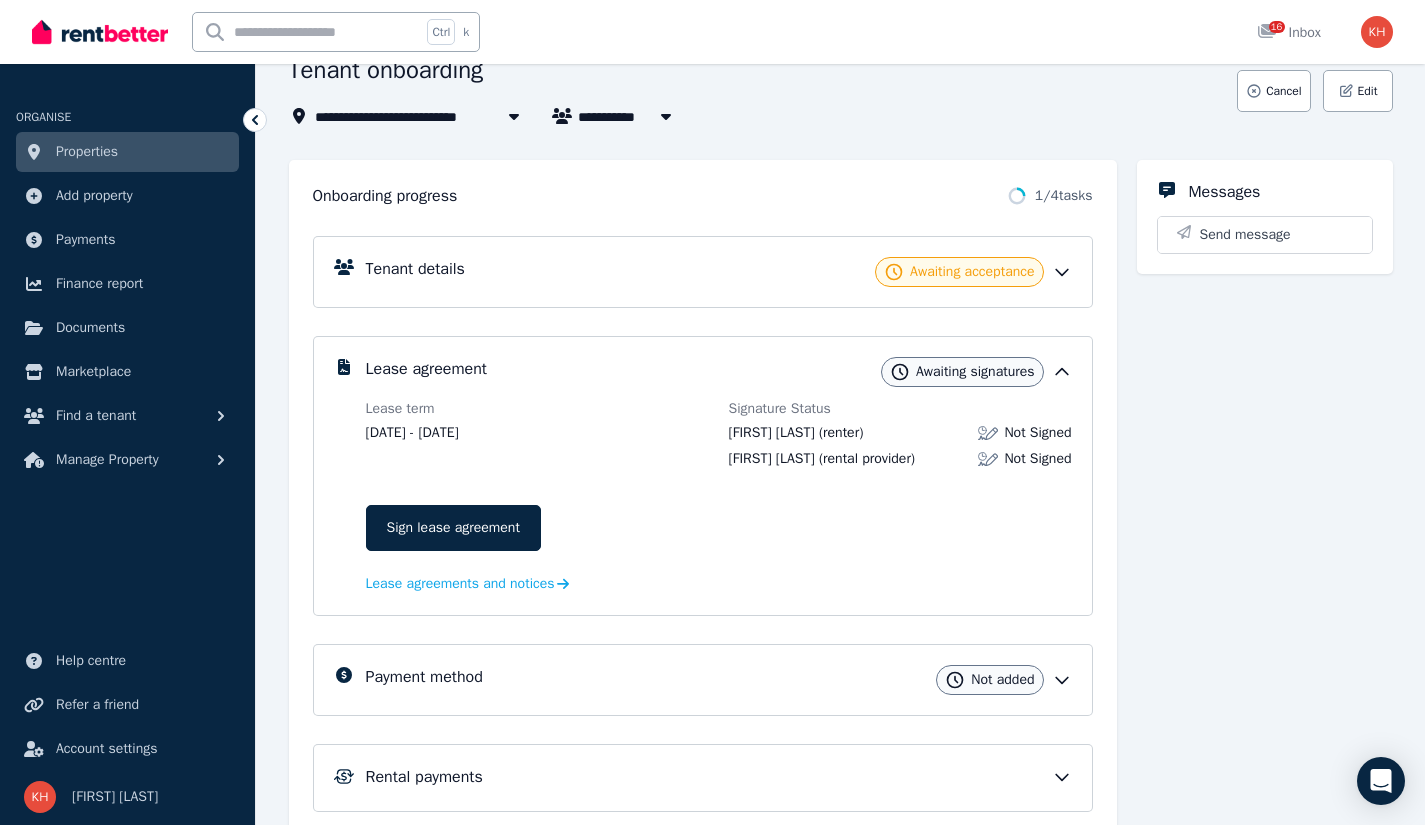click on "Sign lease agreement" at bounding box center [453, 528] 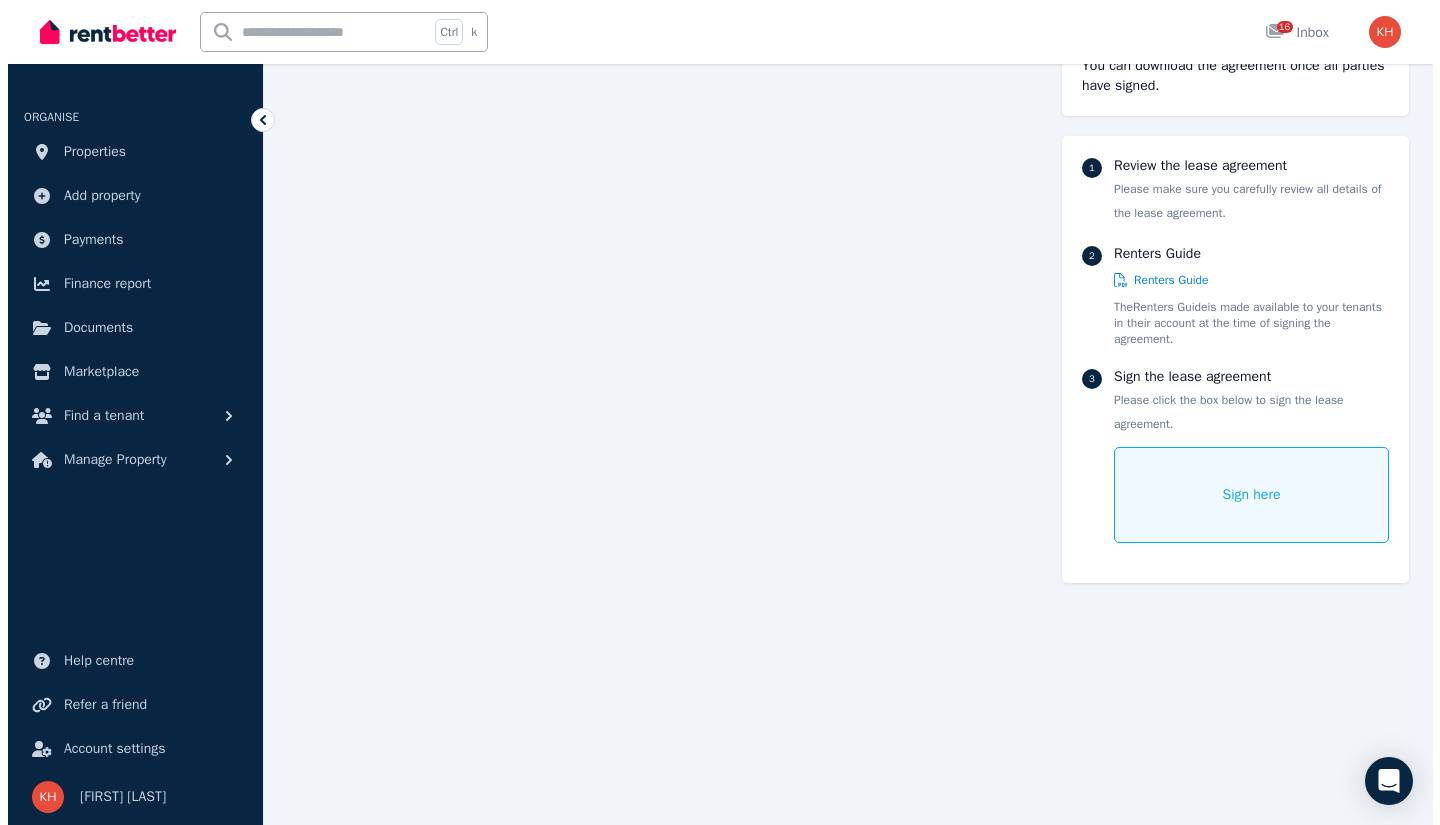 scroll, scrollTop: 8703, scrollLeft: 0, axis: vertical 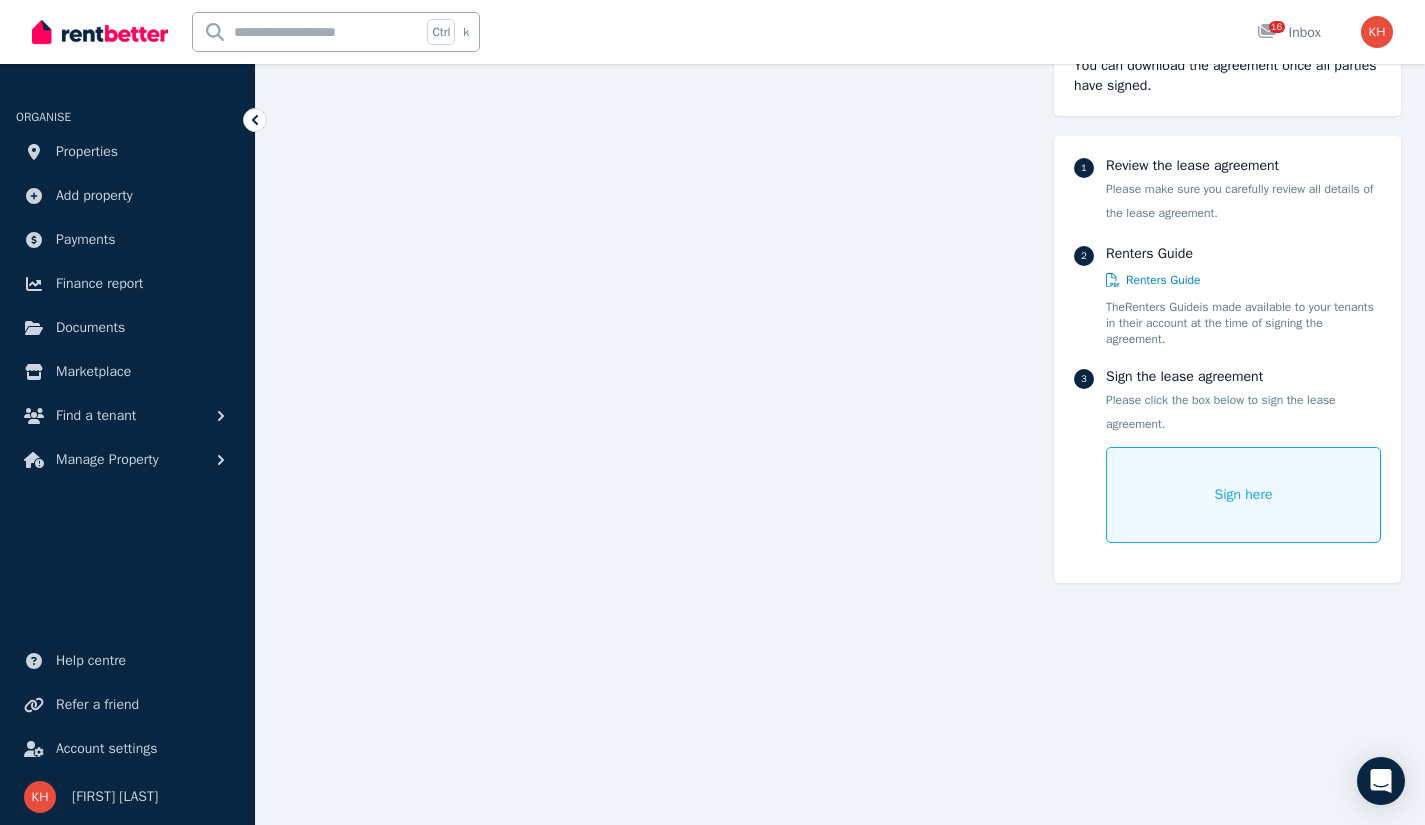 click on "Sign here" at bounding box center [1244, 495] 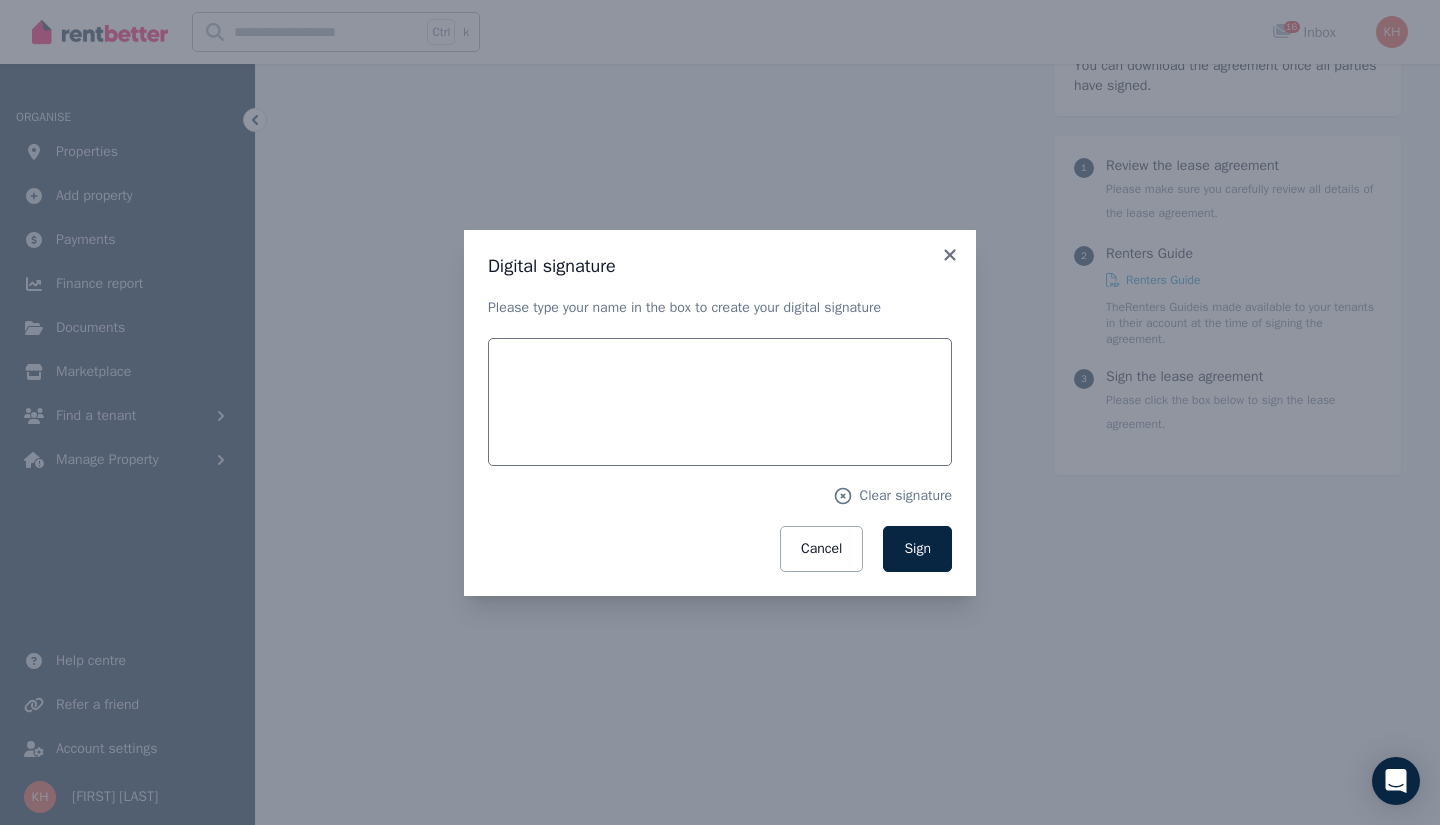 scroll, scrollTop: 8705, scrollLeft: 0, axis: vertical 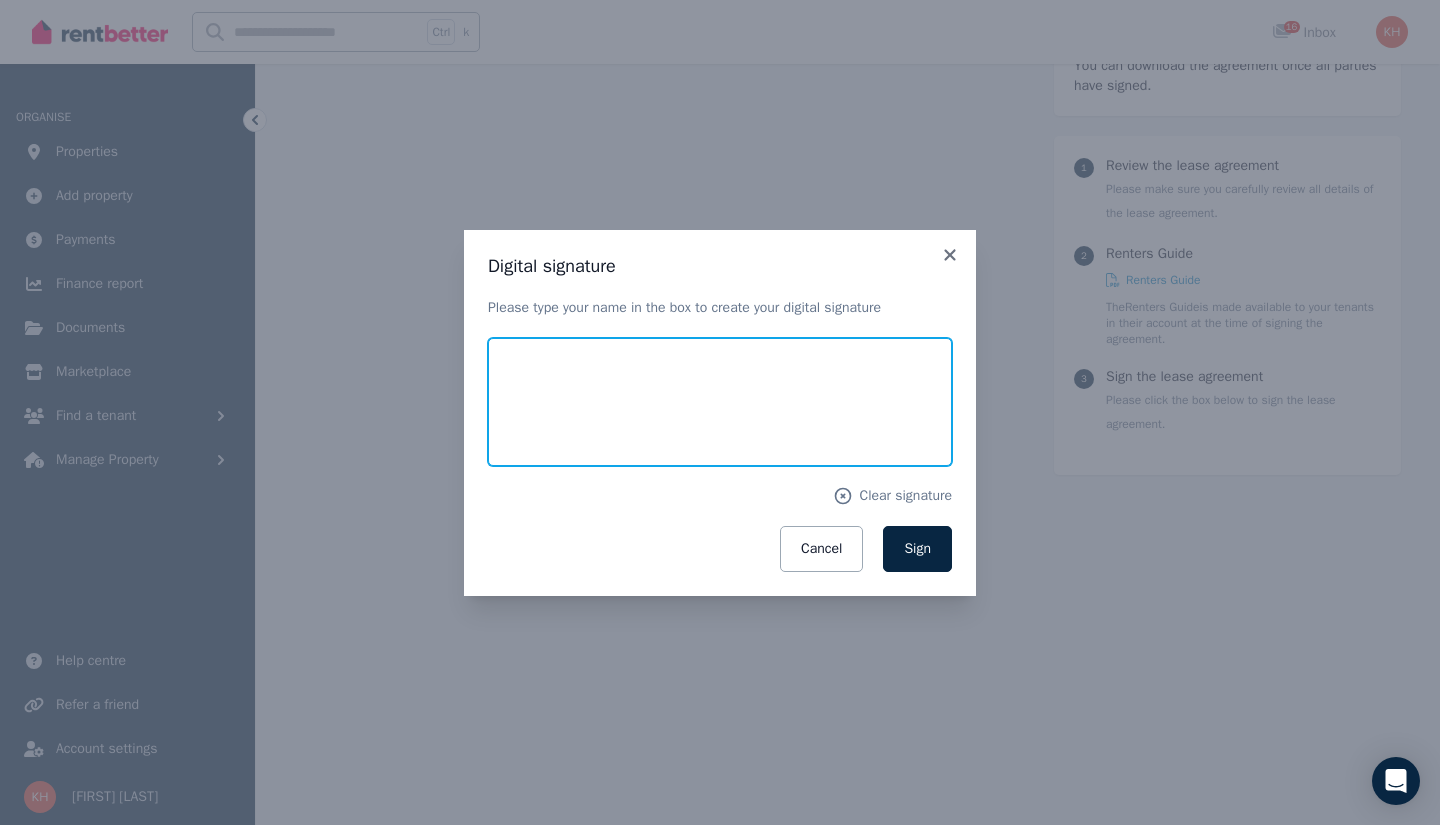 click at bounding box center (720, 402) 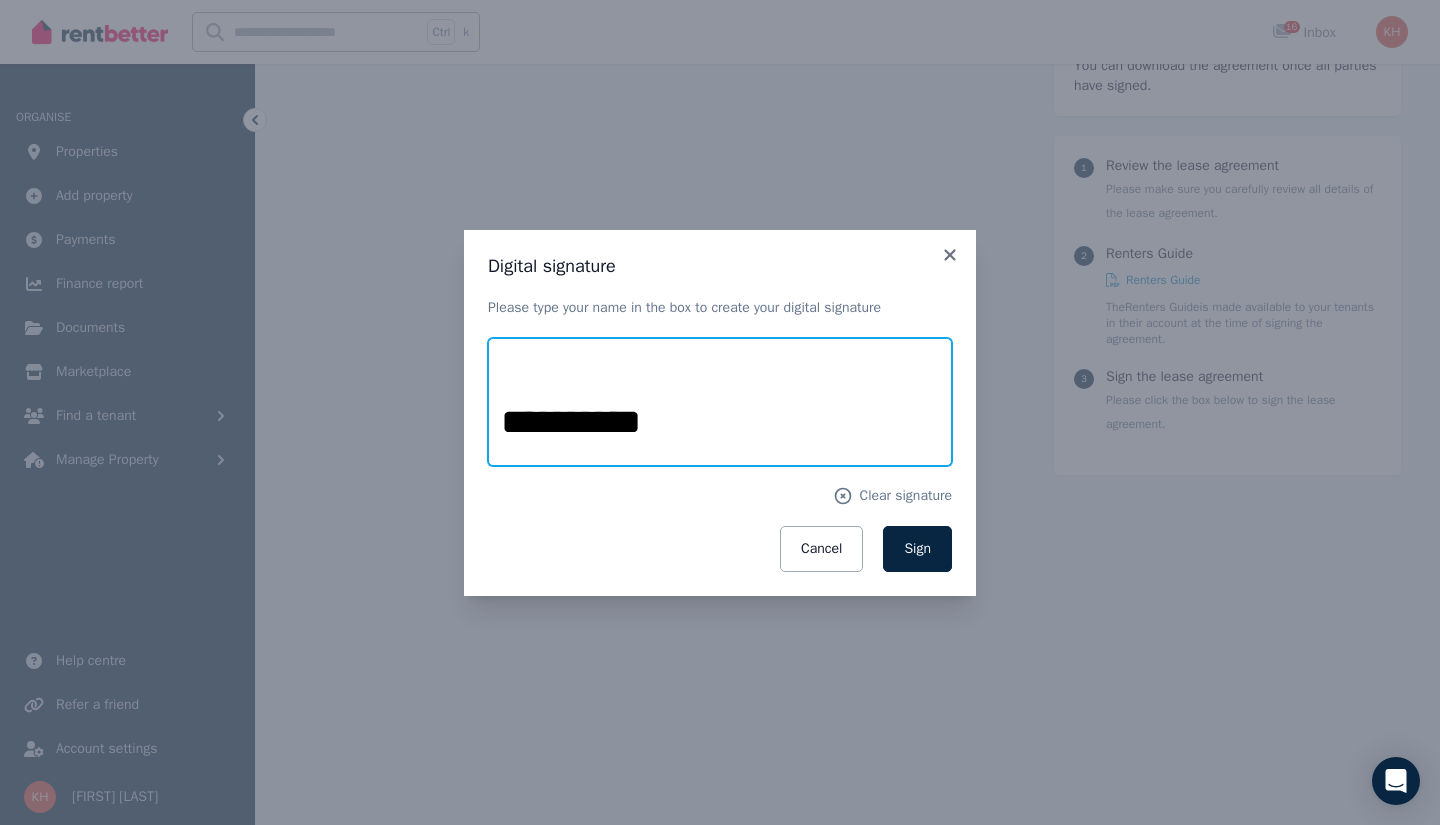 type on "**********" 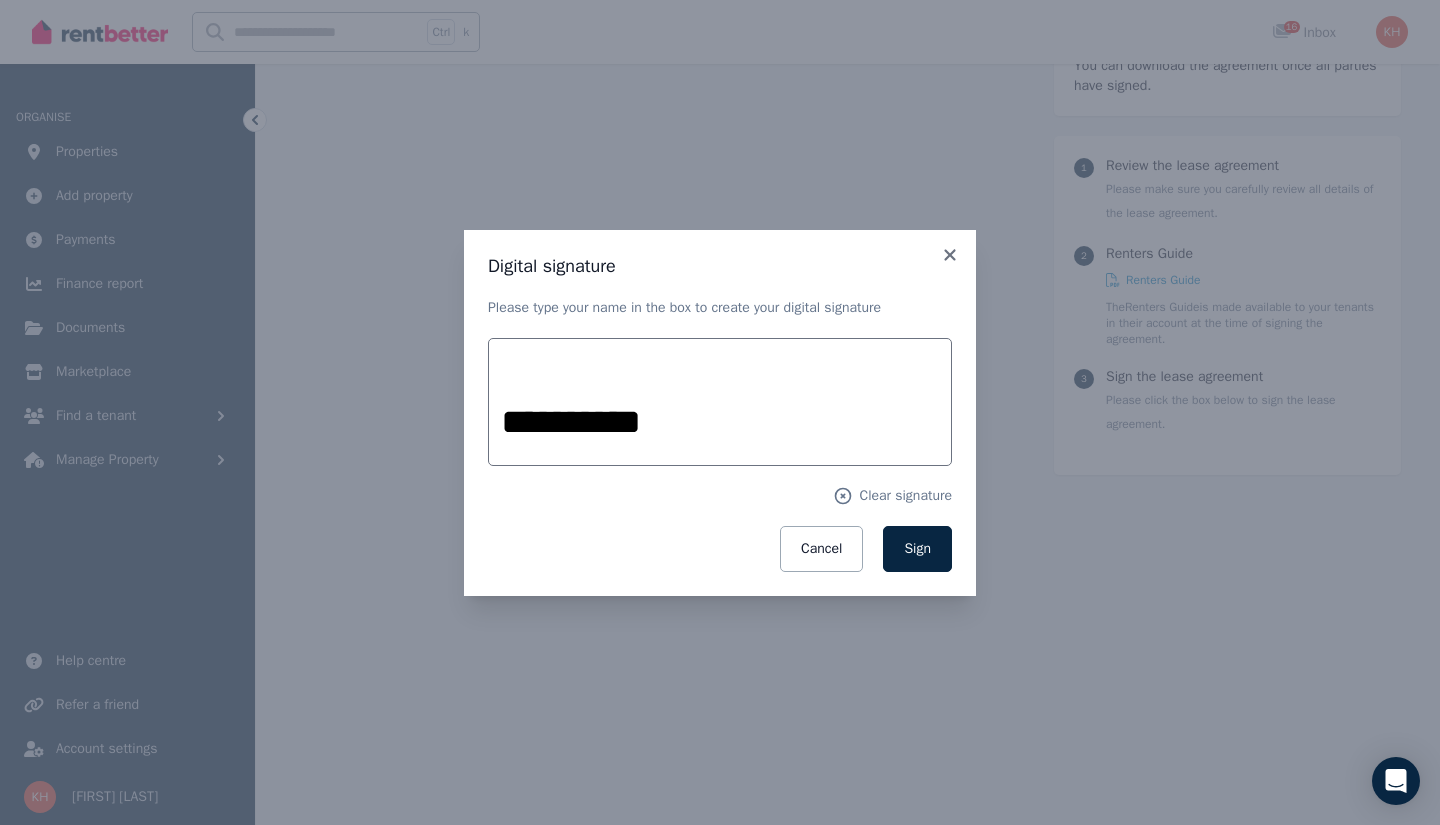 click on "Sign" at bounding box center (917, 549) 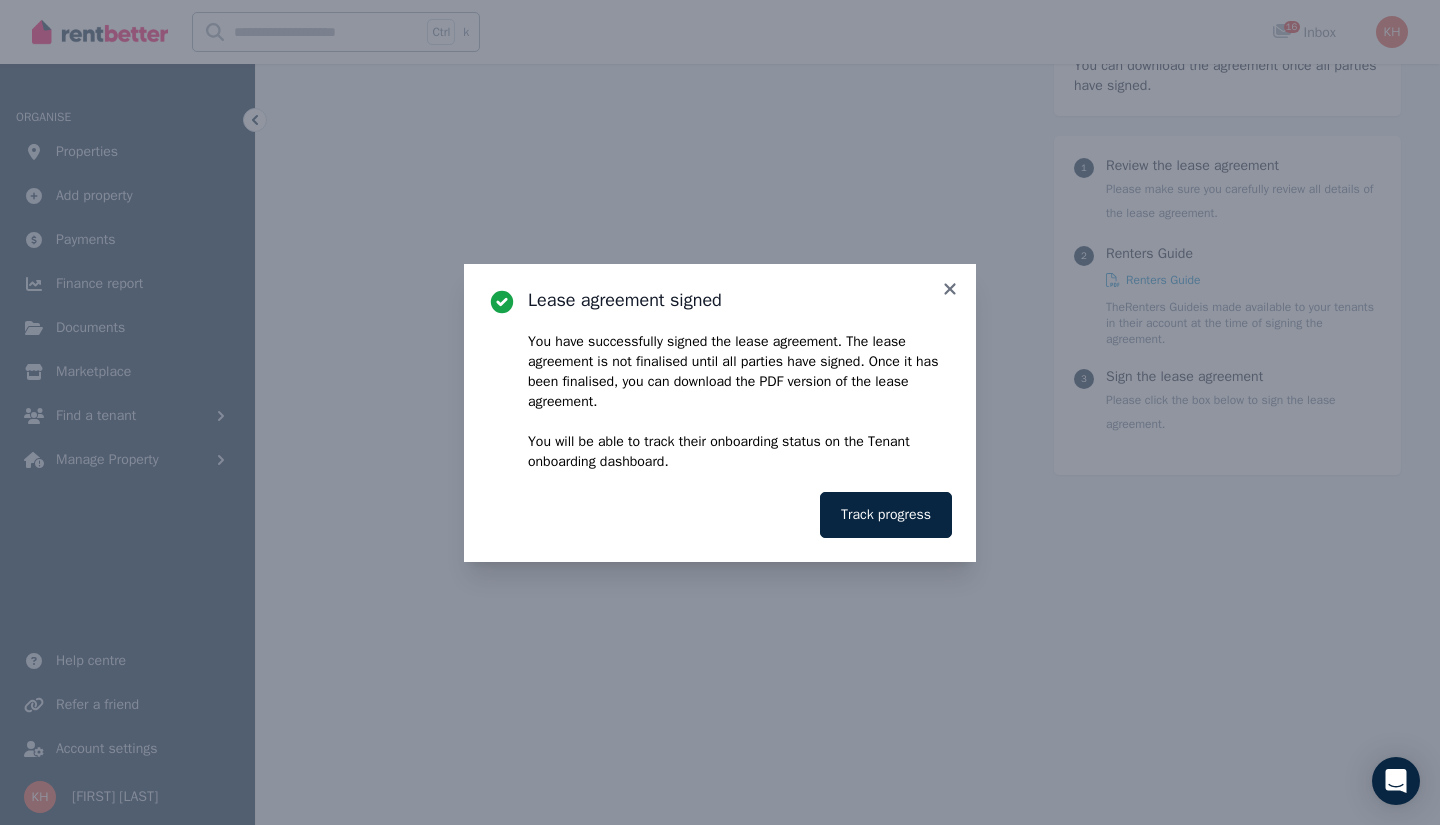 click on "Track progress" at bounding box center (886, 515) 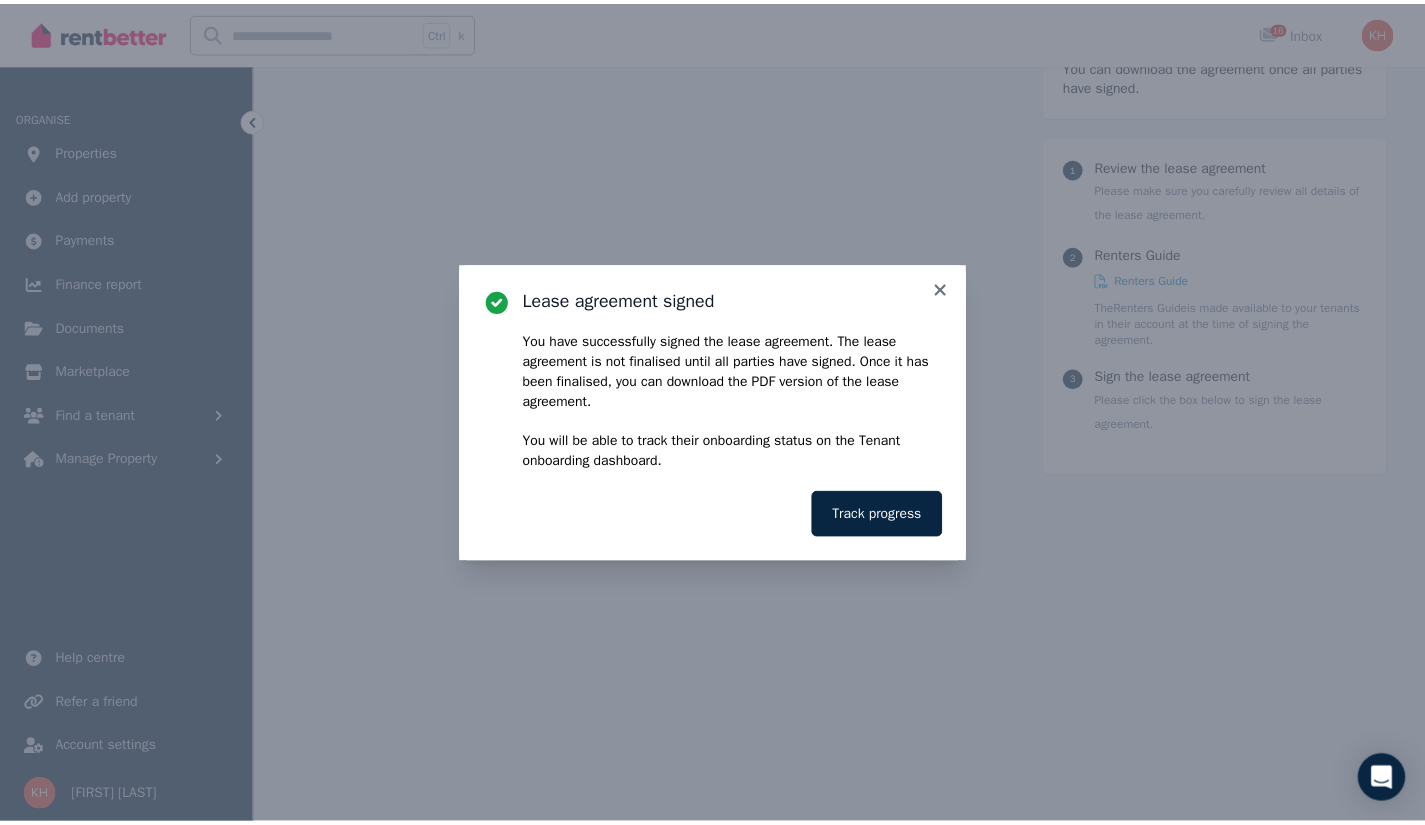 scroll, scrollTop: 0, scrollLeft: 0, axis: both 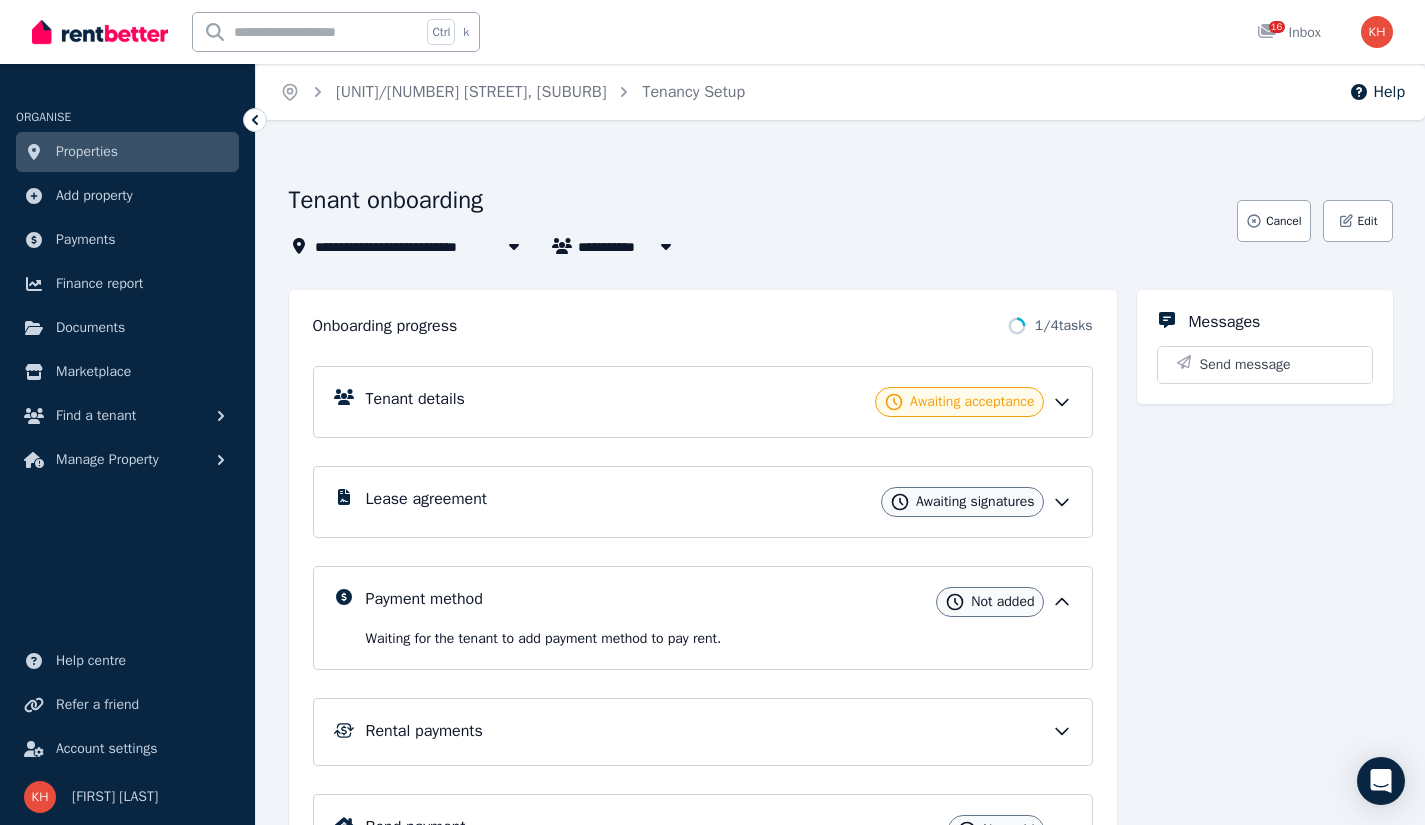 click 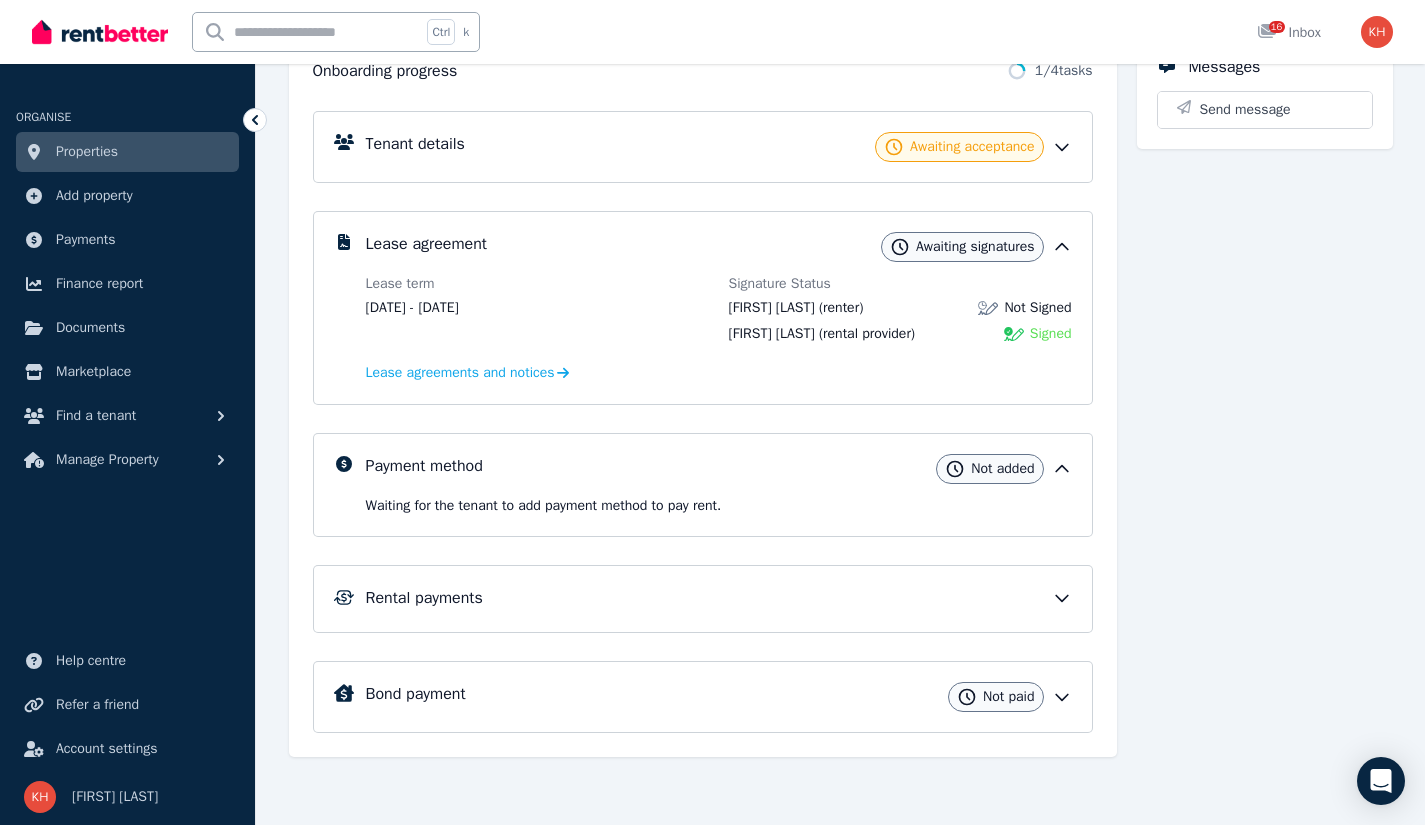 scroll, scrollTop: 0, scrollLeft: 0, axis: both 